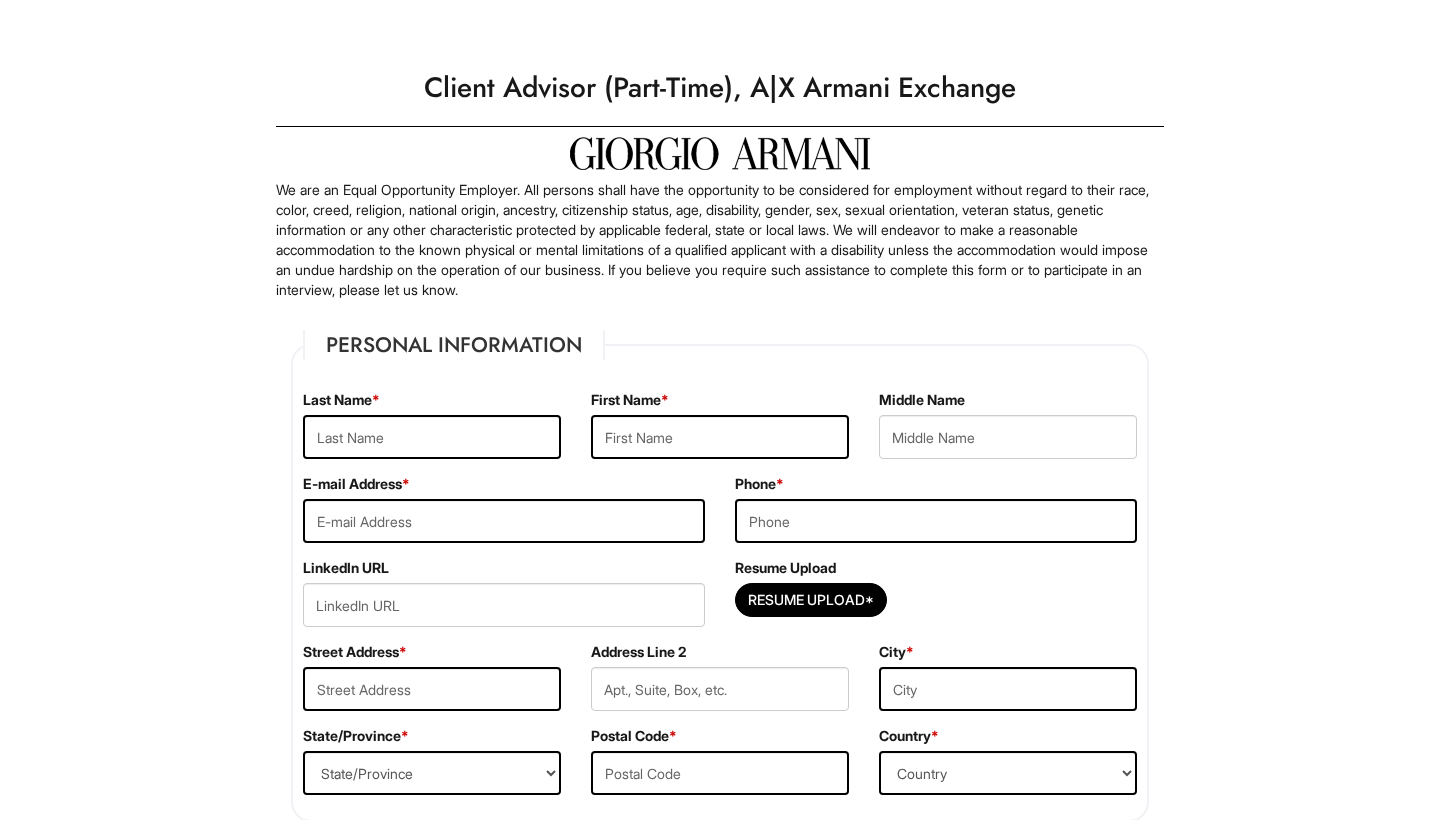 scroll, scrollTop: 0, scrollLeft: 0, axis: both 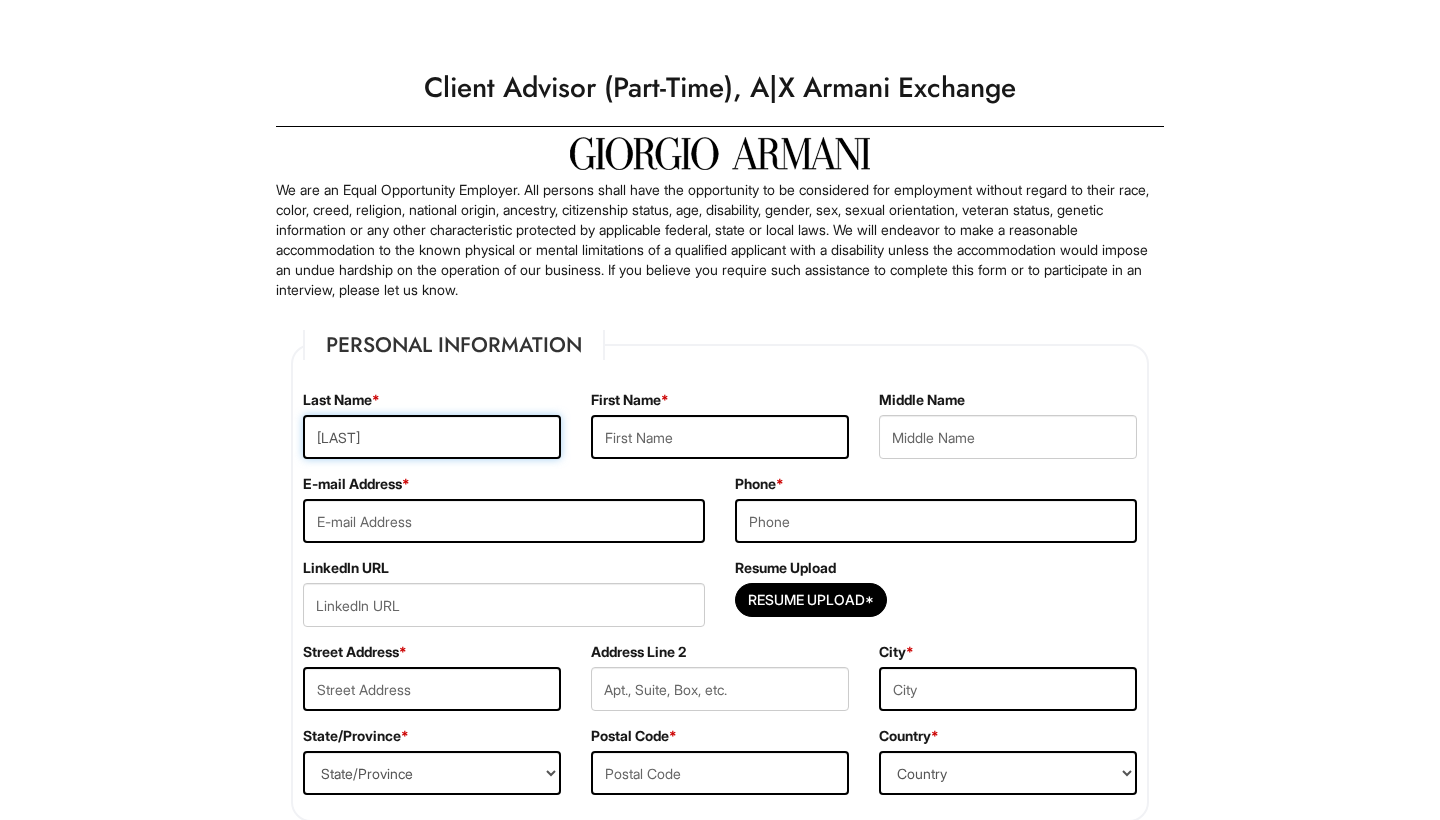 type on "[LAST]" 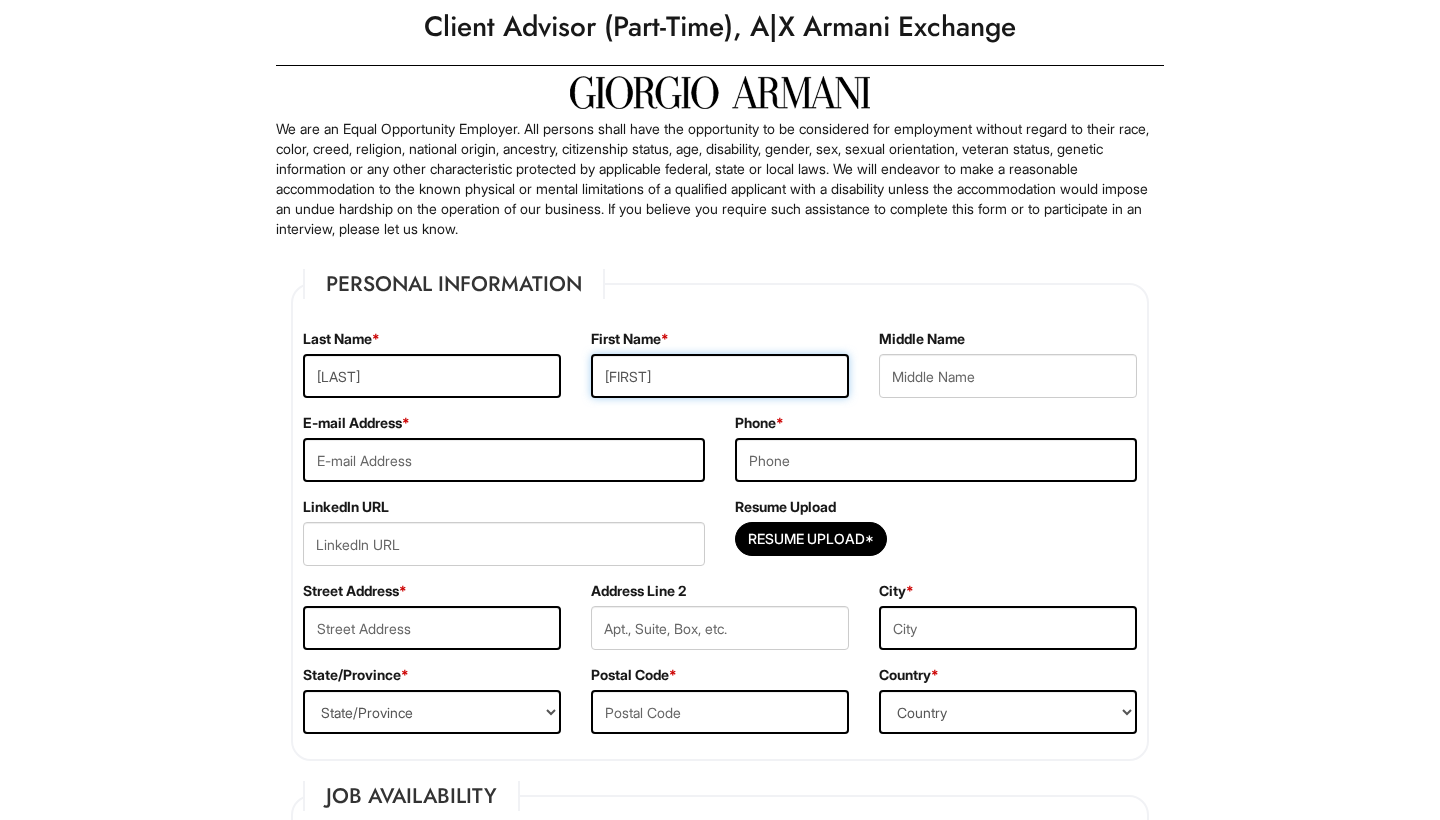 scroll, scrollTop: 64, scrollLeft: 0, axis: vertical 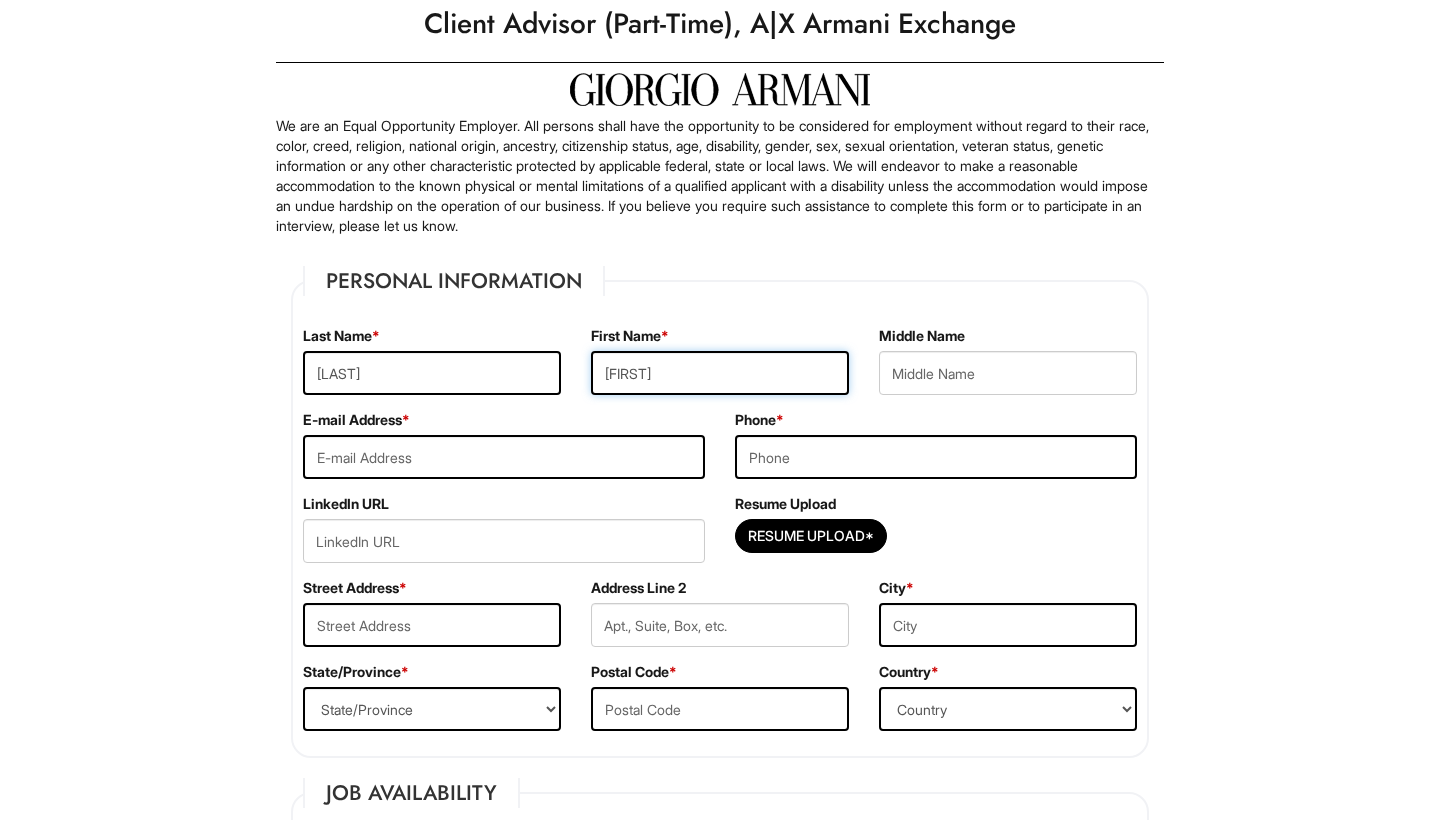 type on "[FIRST]" 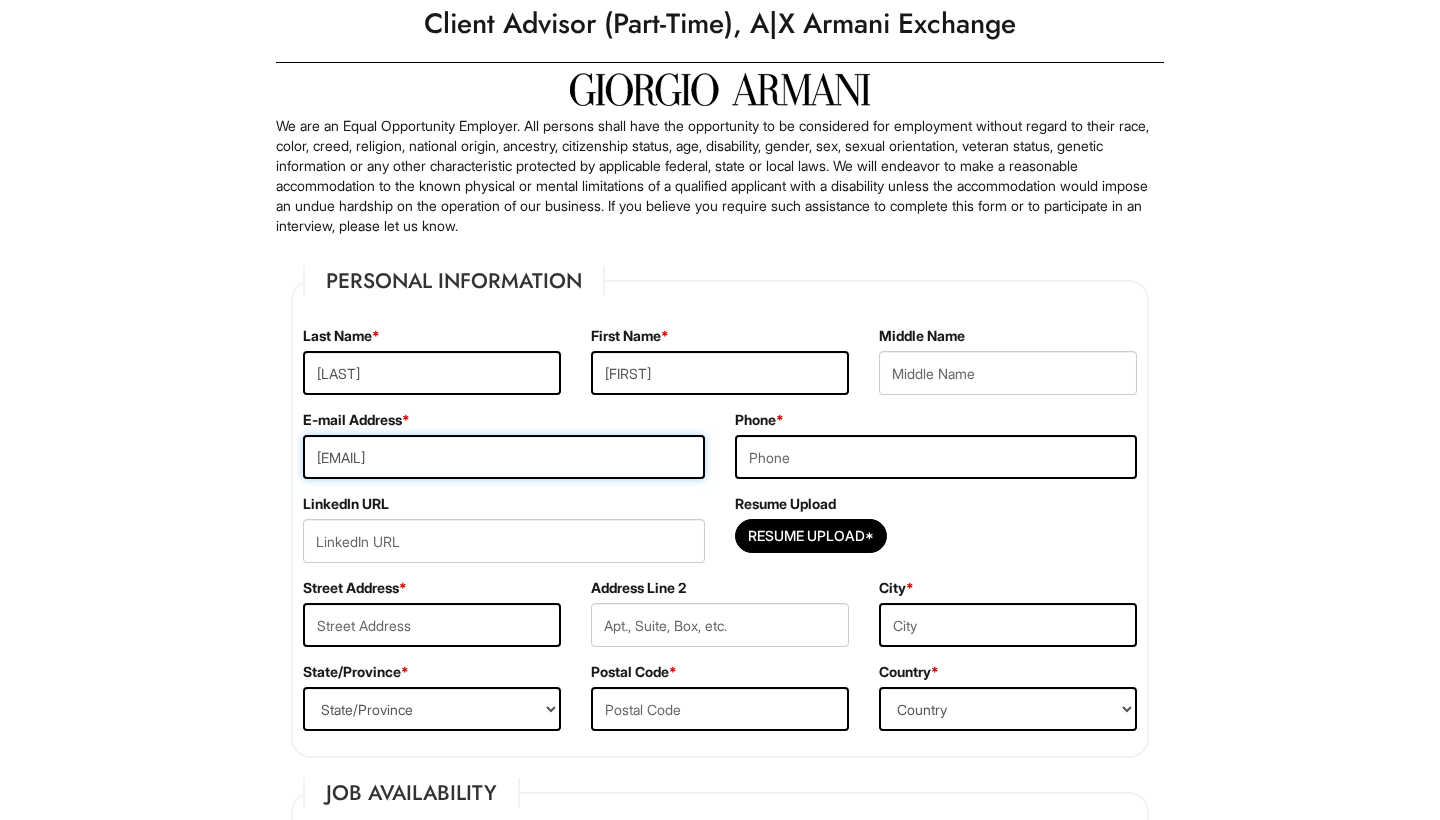 type on "[EMAIL]" 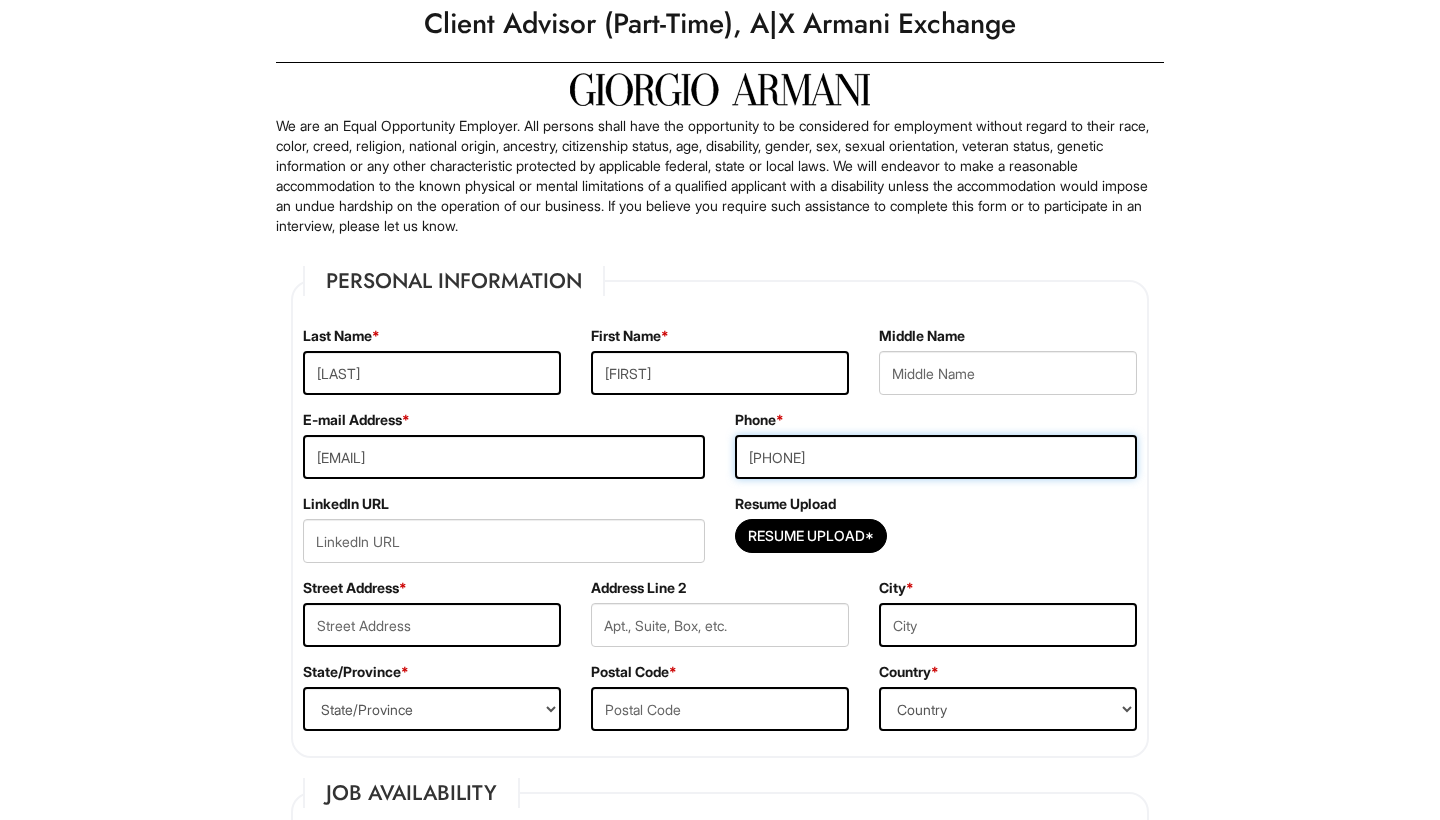 scroll, scrollTop: 202, scrollLeft: 0, axis: vertical 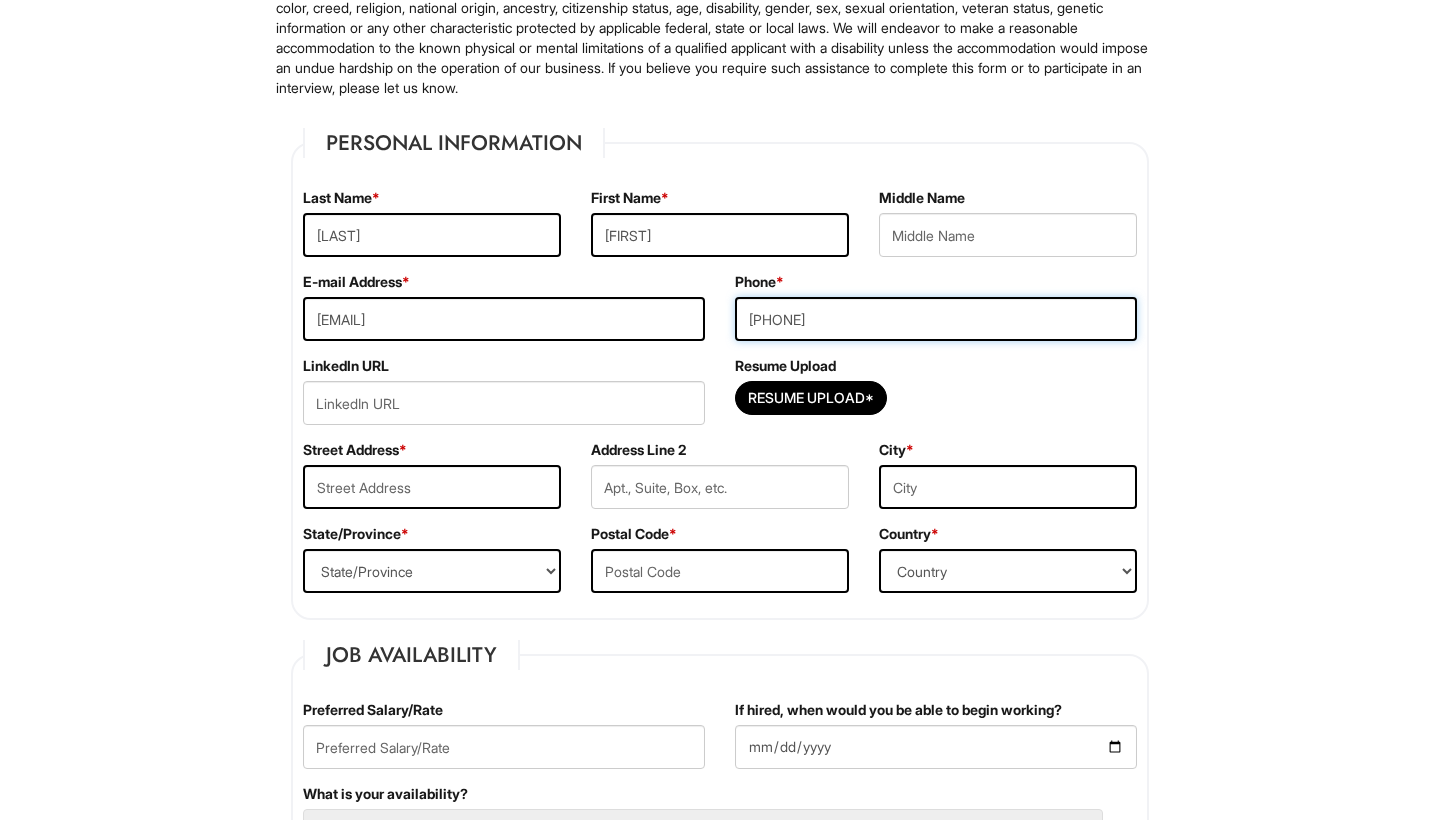 type on "[PHONE]" 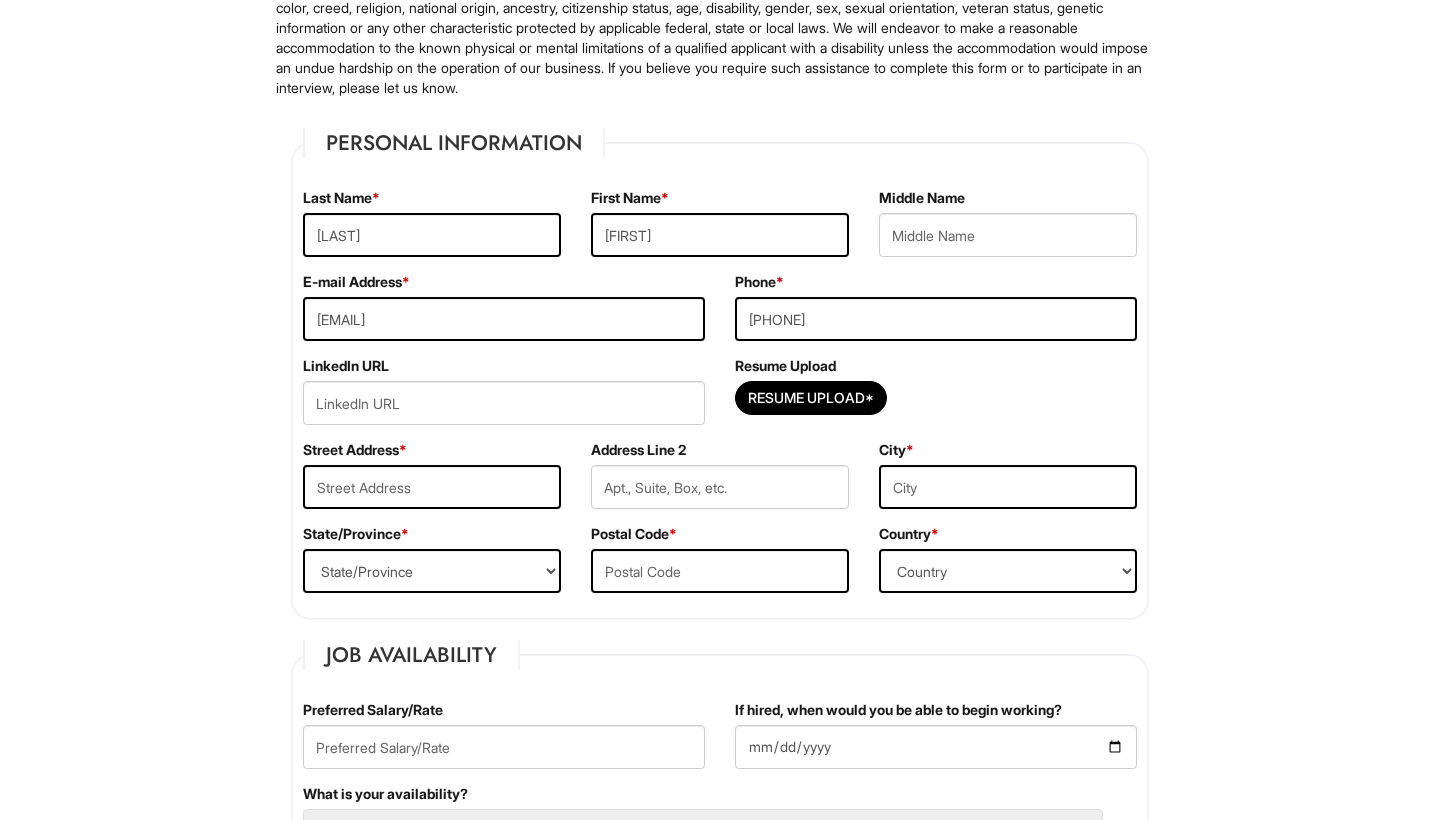 click on "Resume Upload   Resume Upload*" at bounding box center [936, 398] 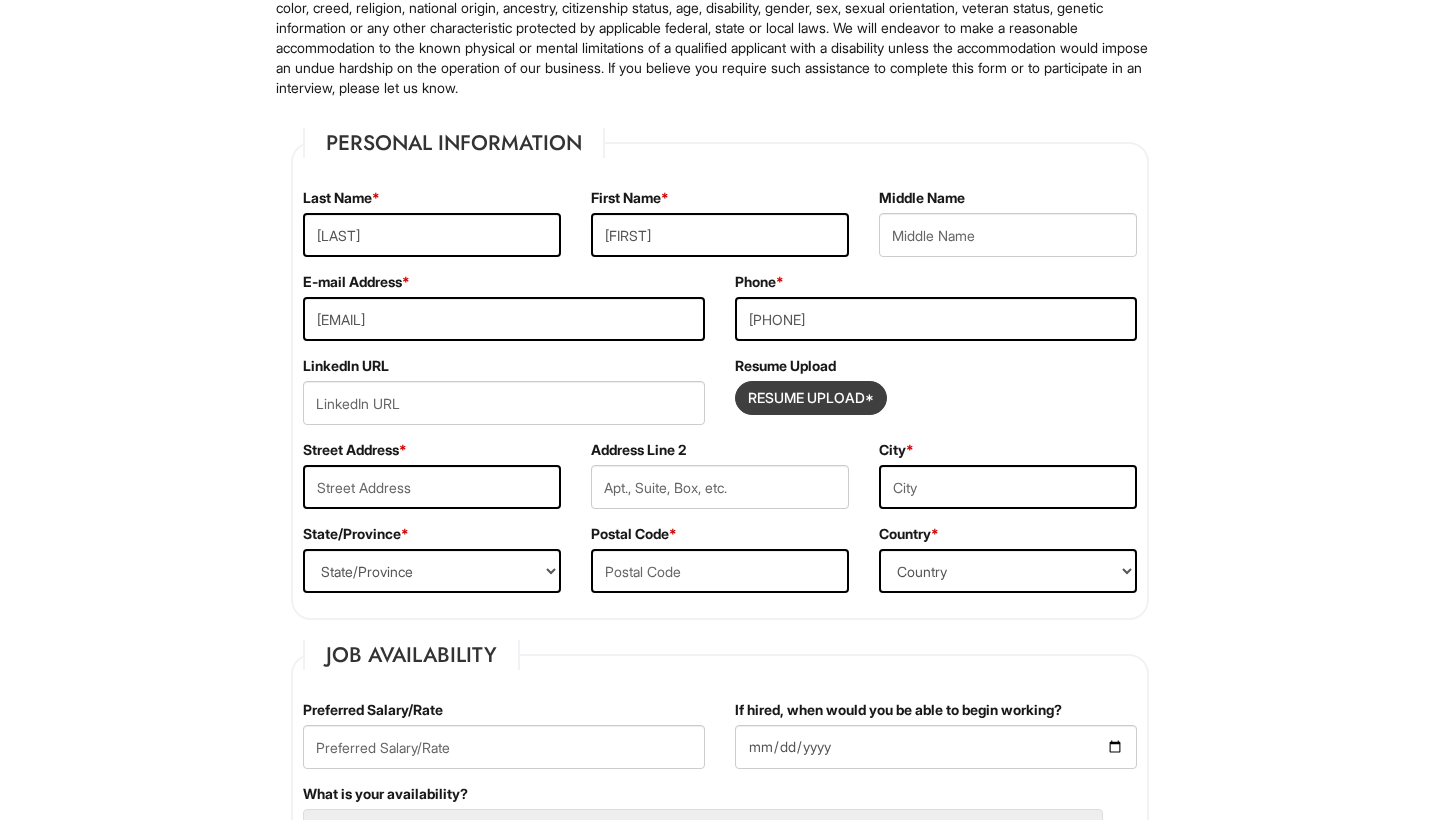 click at bounding box center (811, 398) 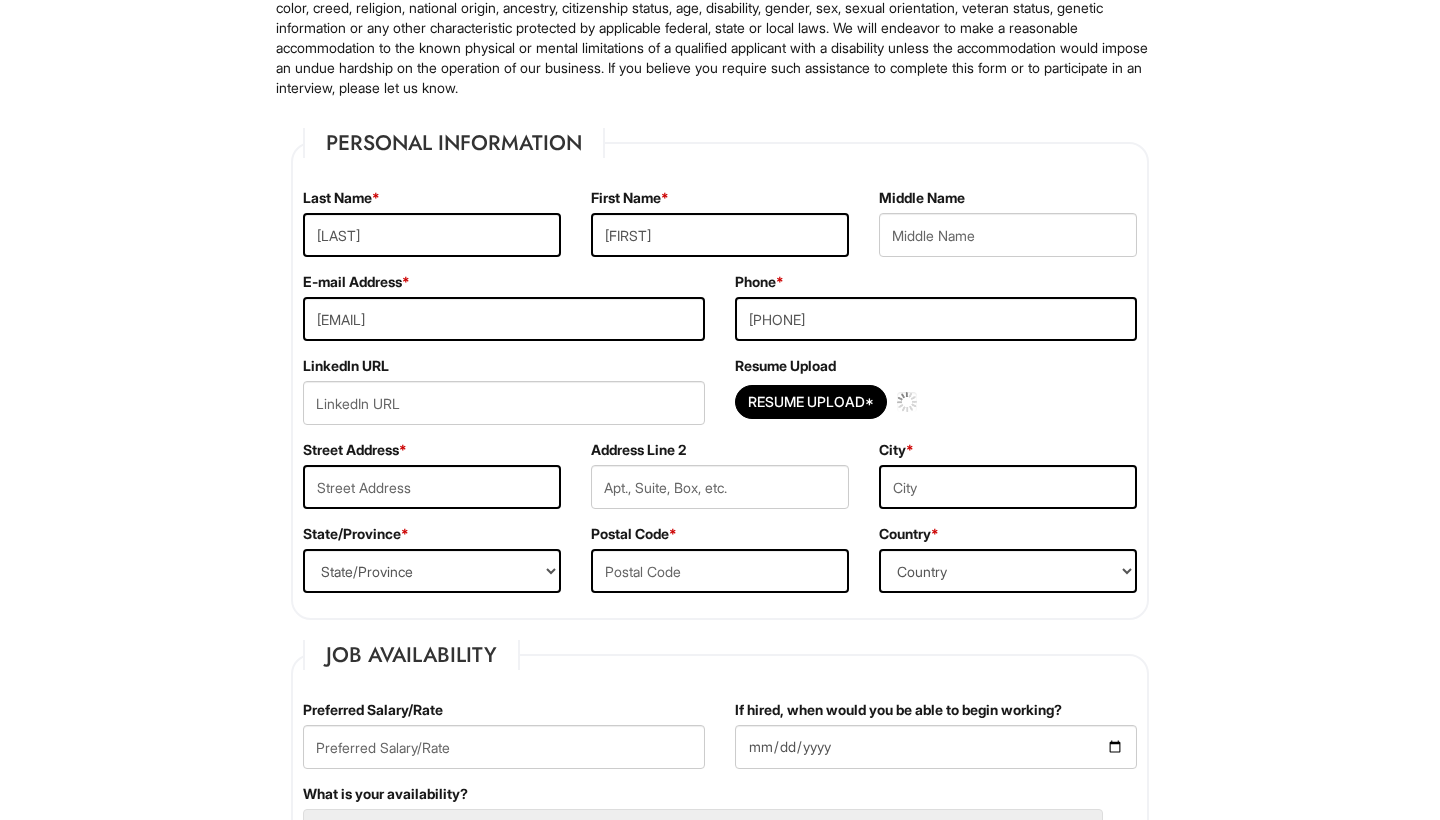 type 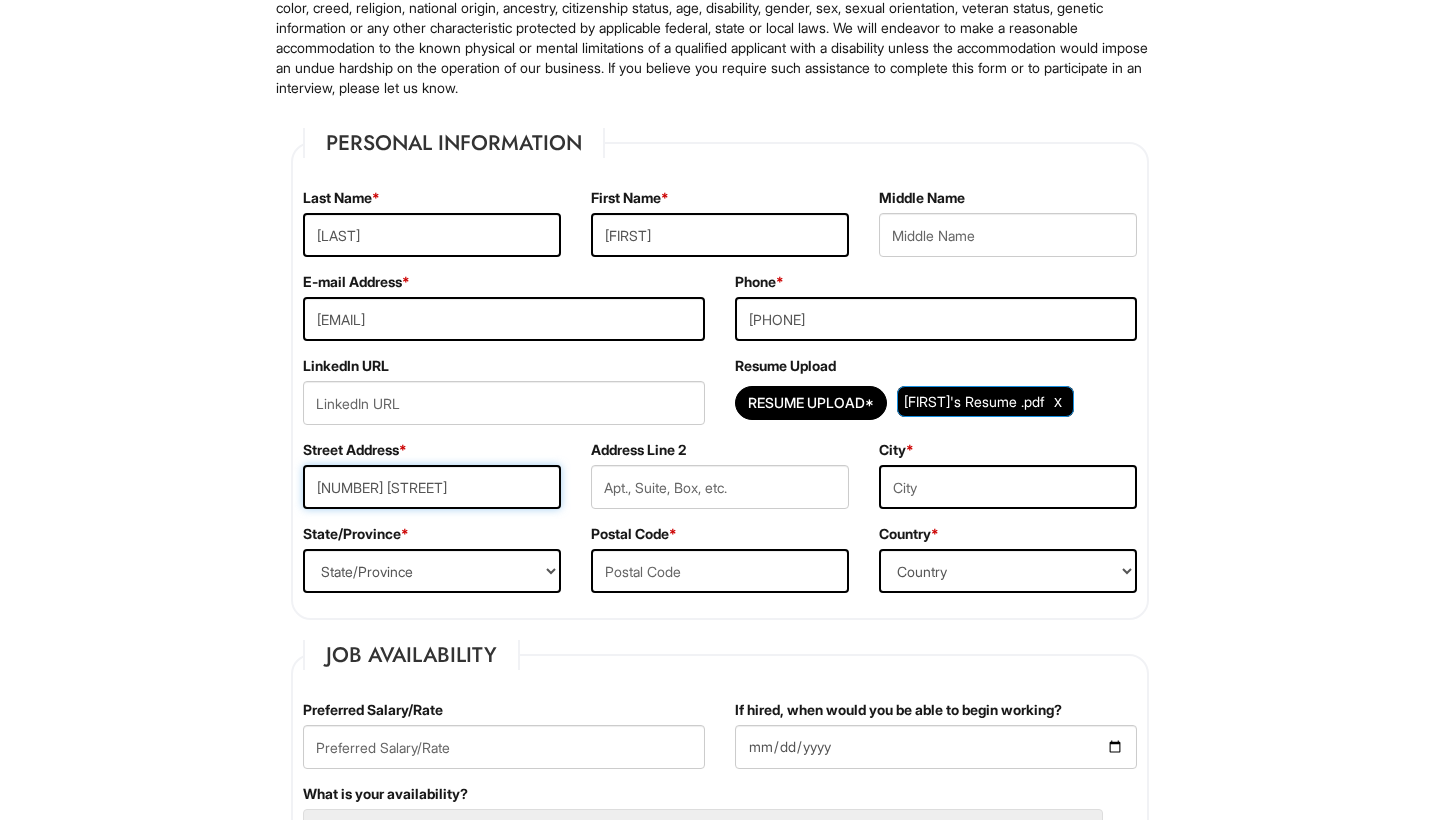 type on "[NUMBER] [STREET]" 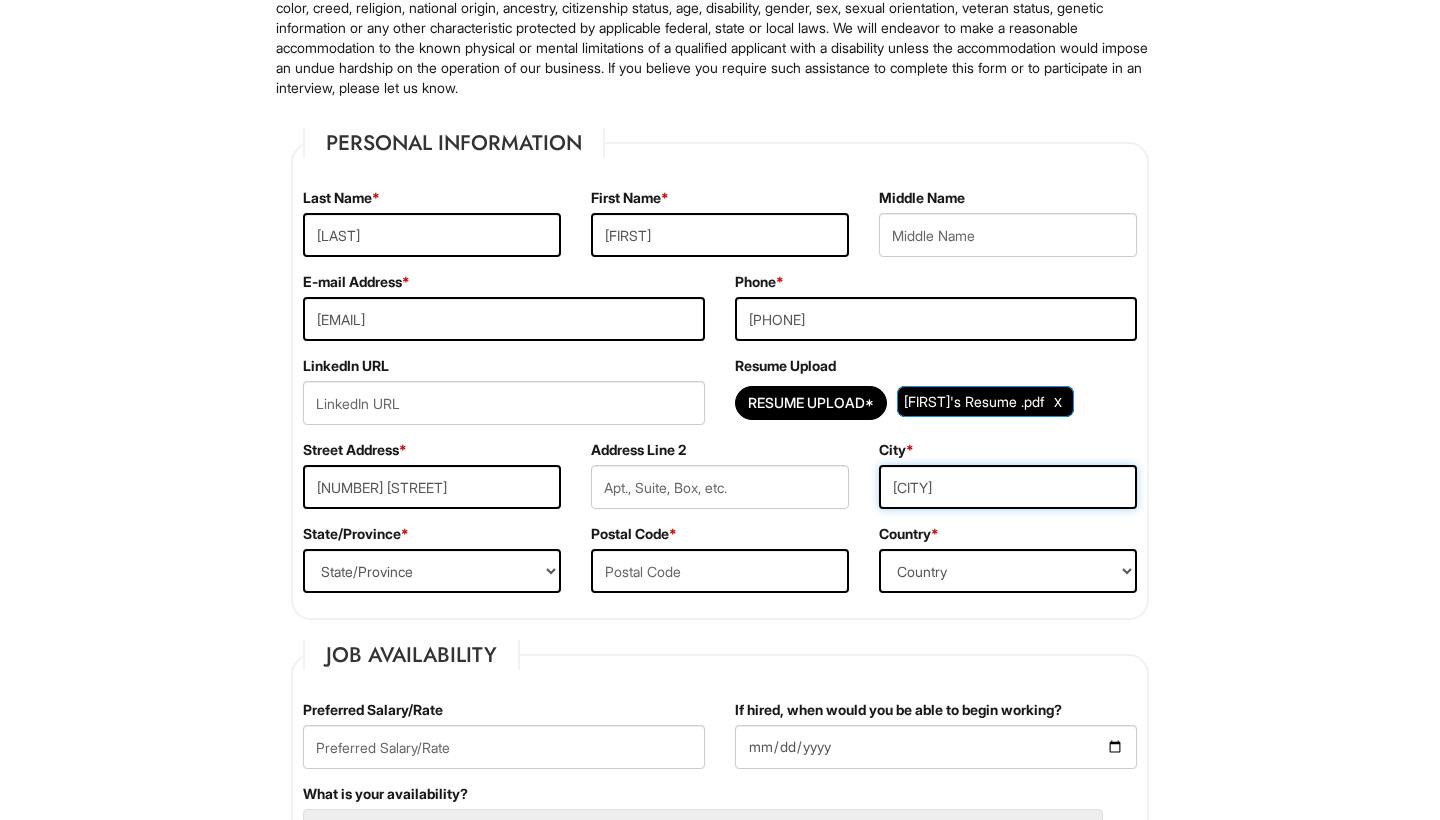 type on "[CITY]" 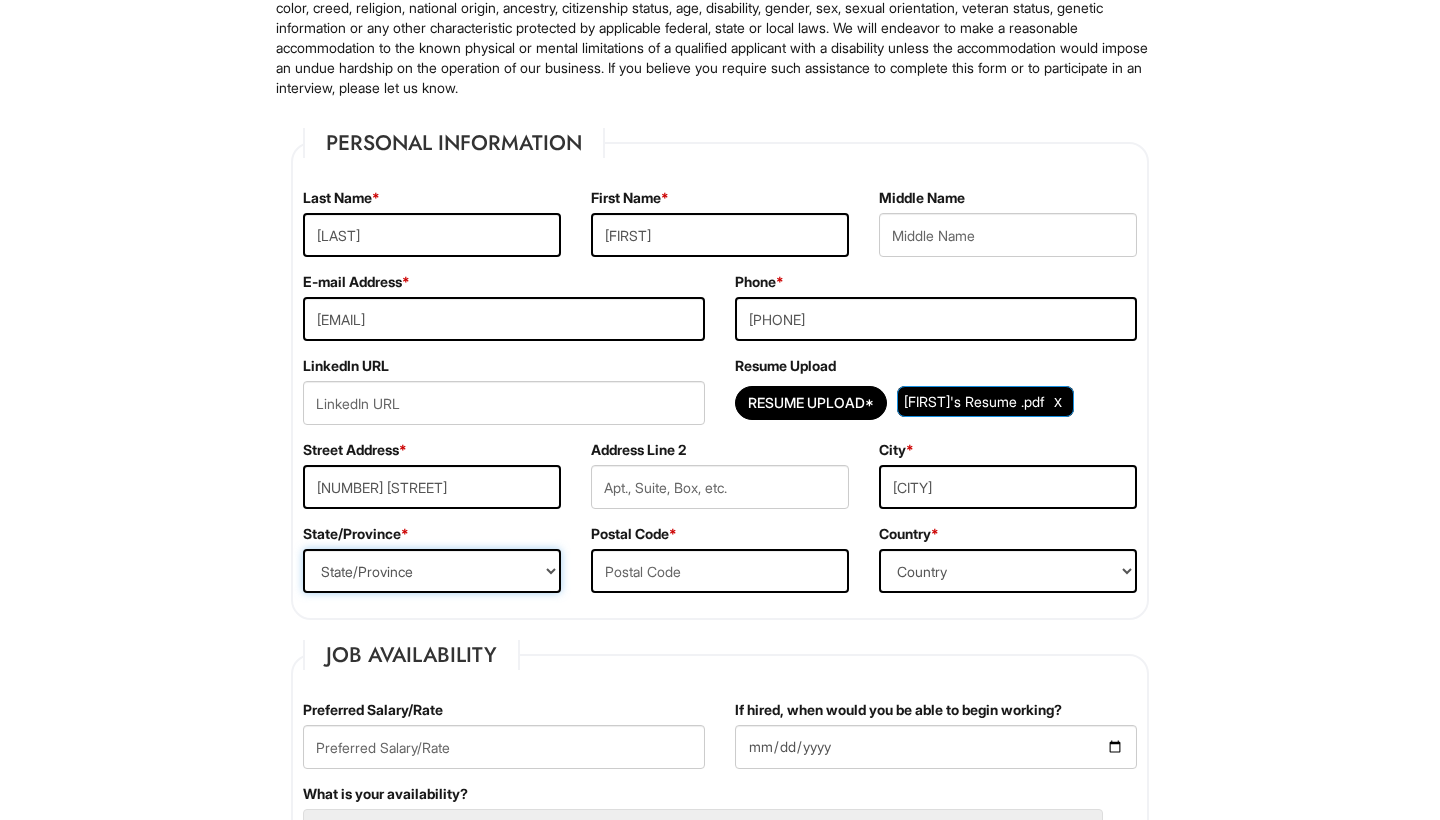 select on "[STATE]" 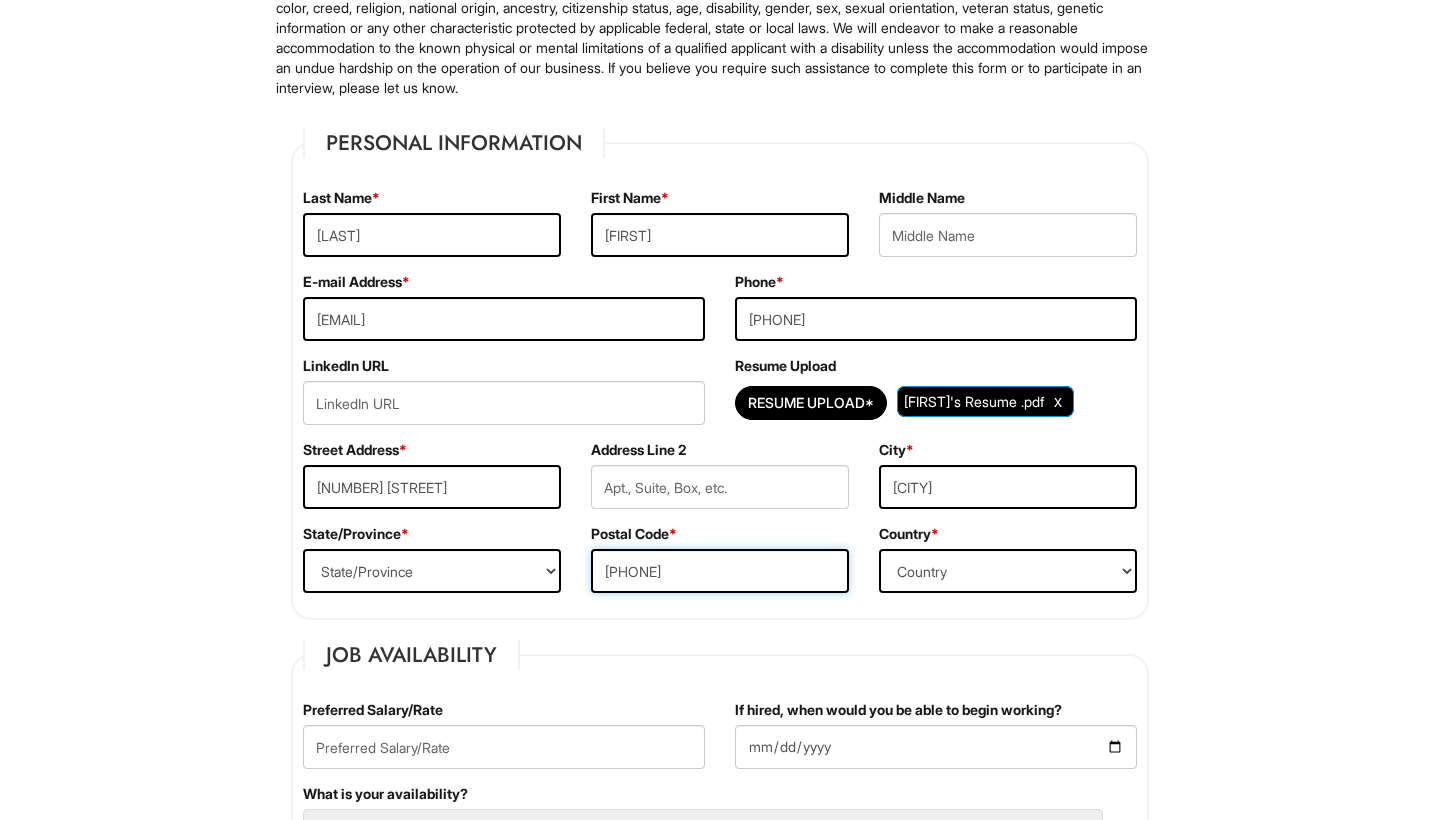 type on "[PHONE]" 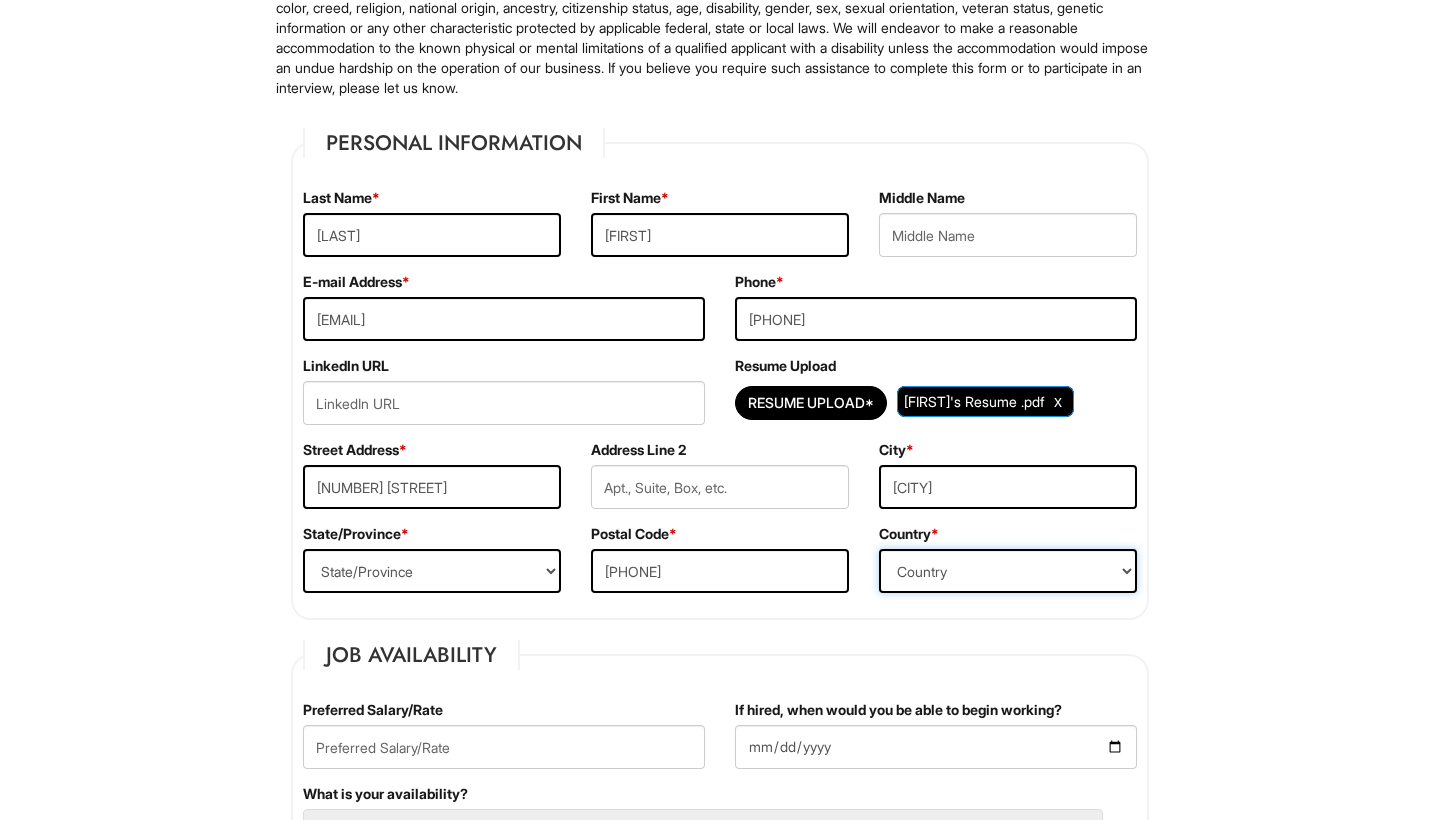 select on "United States of America" 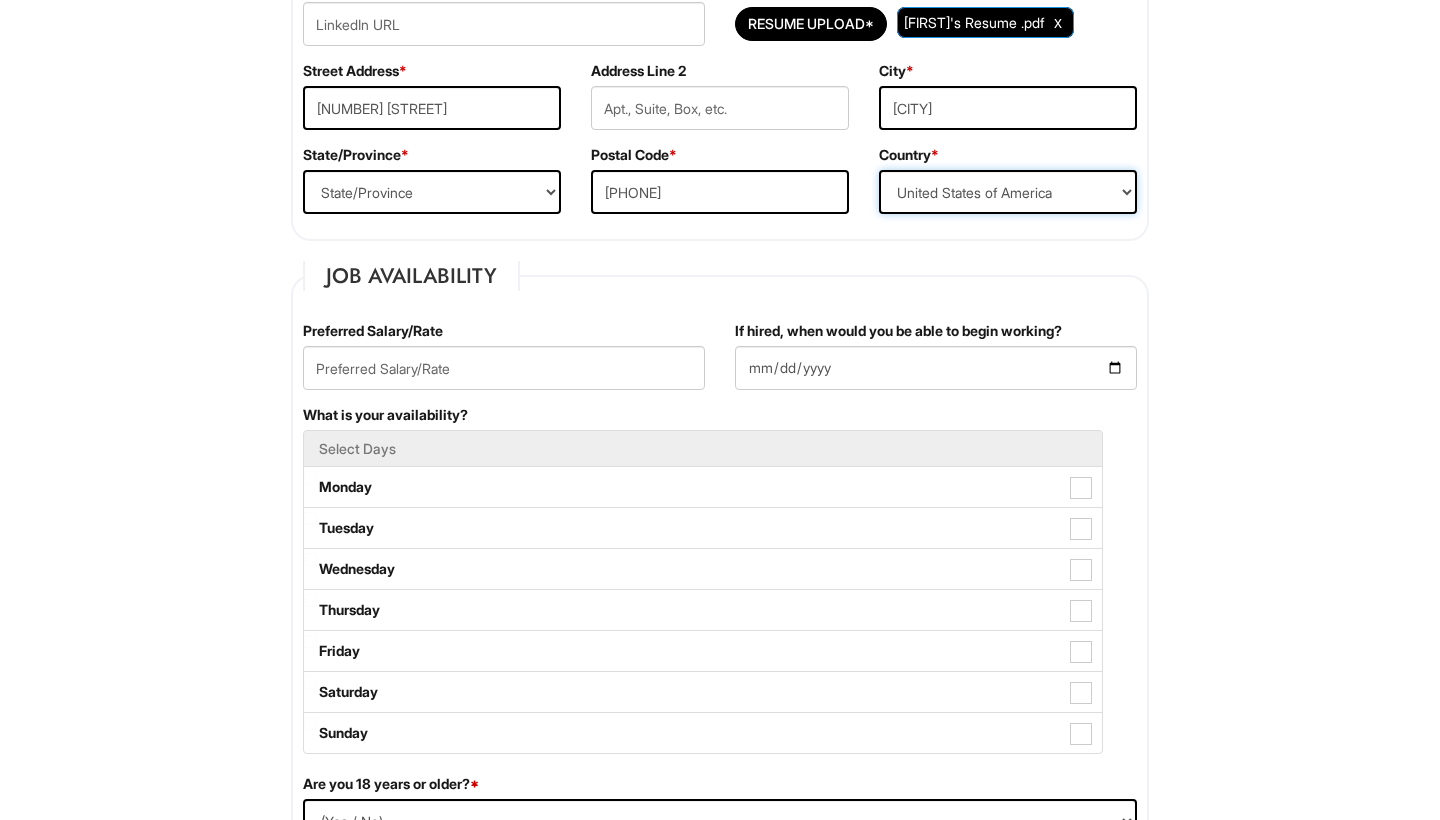 scroll, scrollTop: 585, scrollLeft: 0, axis: vertical 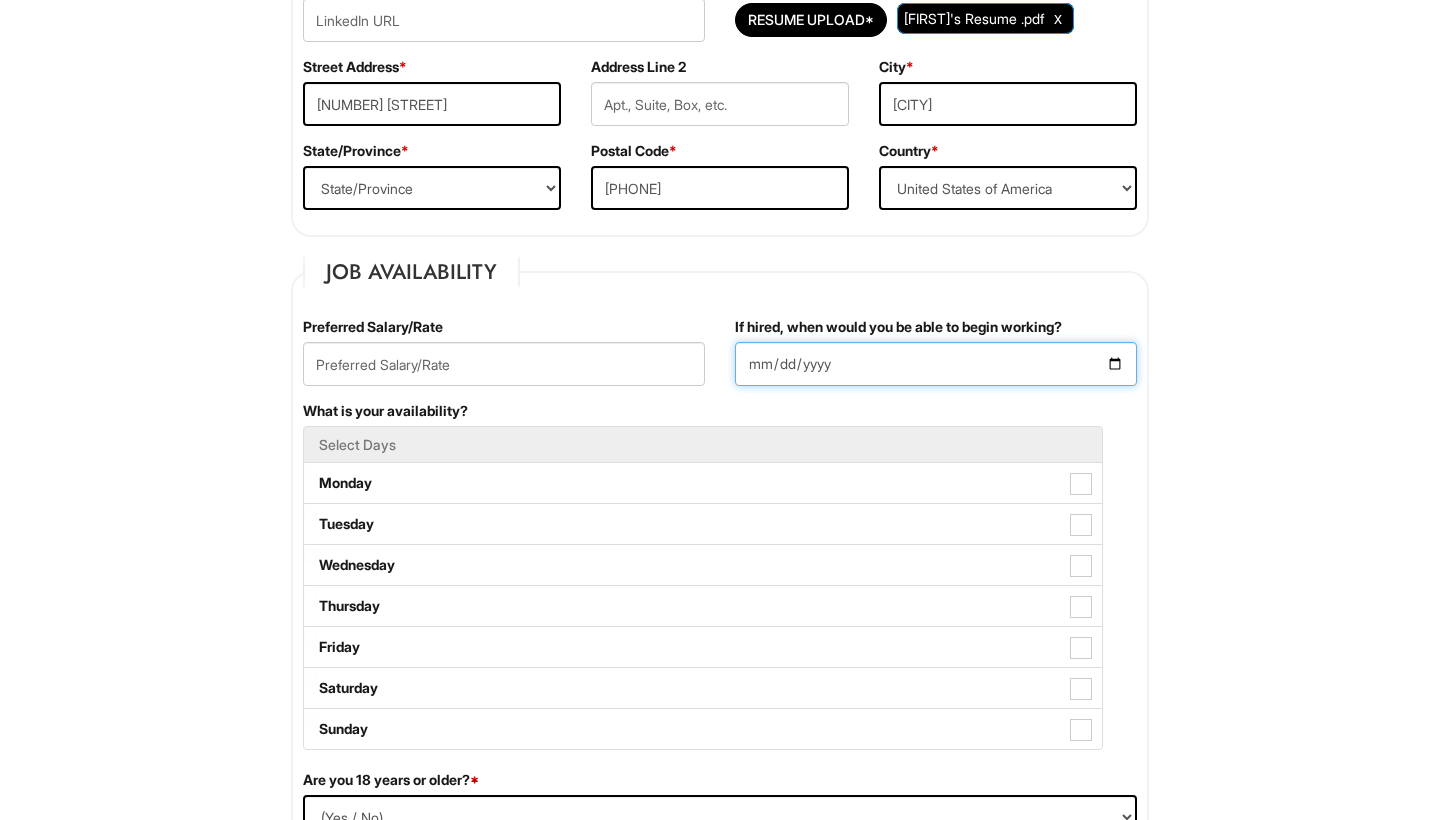 click on "If hired, when would you be able to begin working?" at bounding box center (936, 364) 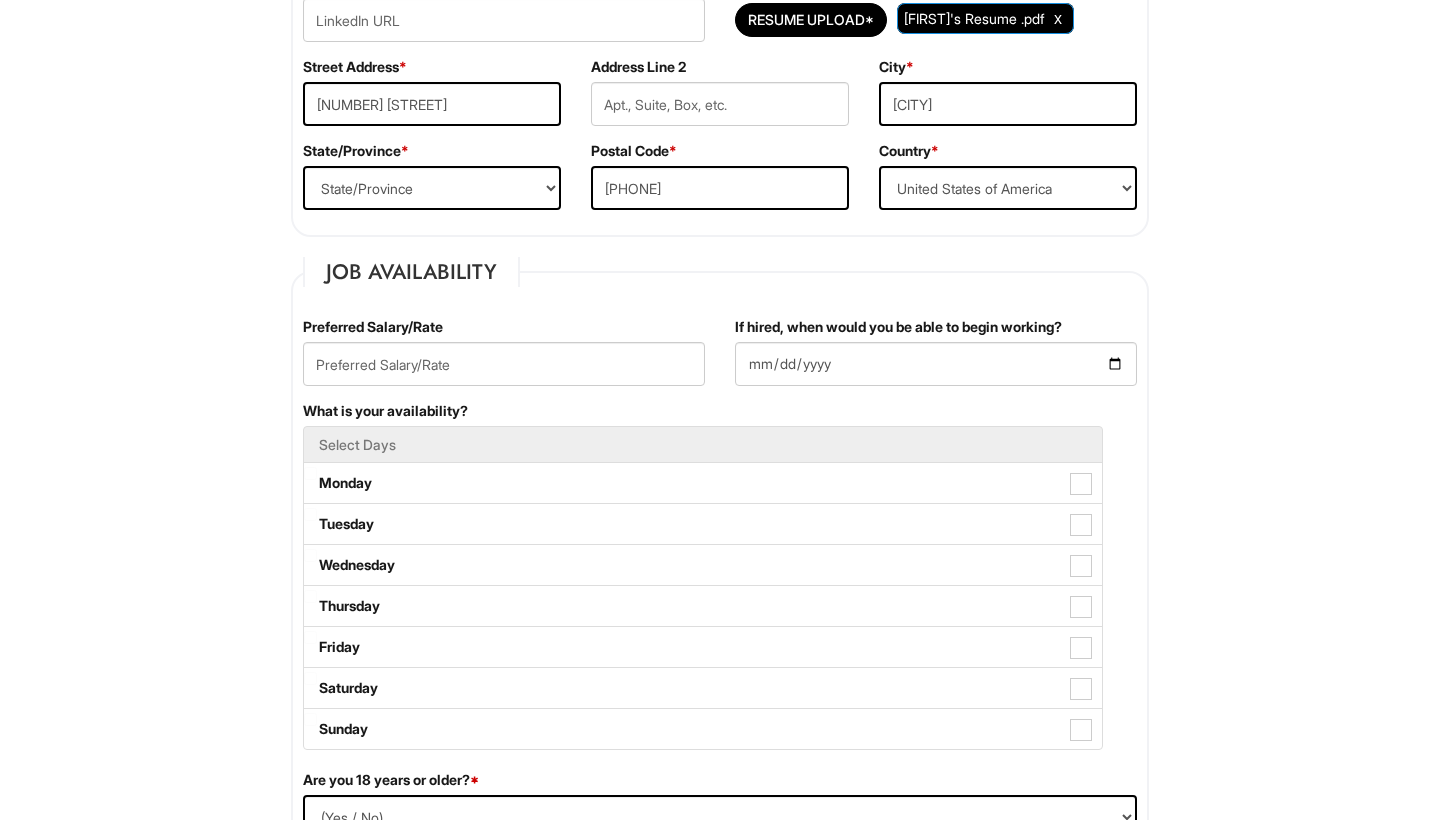 click on "Preferred Salary/Rate" at bounding box center (504, 359) 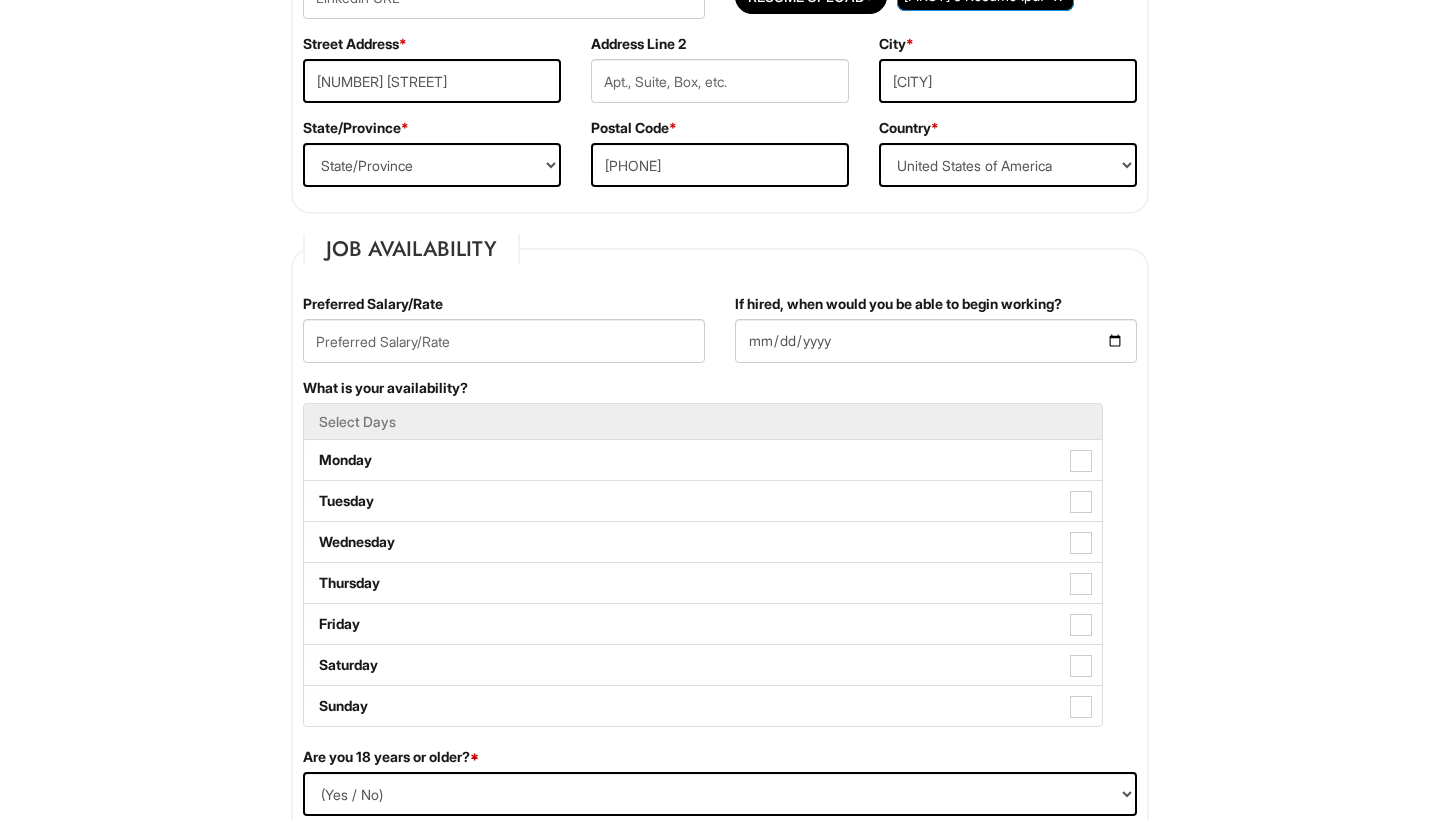 scroll, scrollTop: 613, scrollLeft: 0, axis: vertical 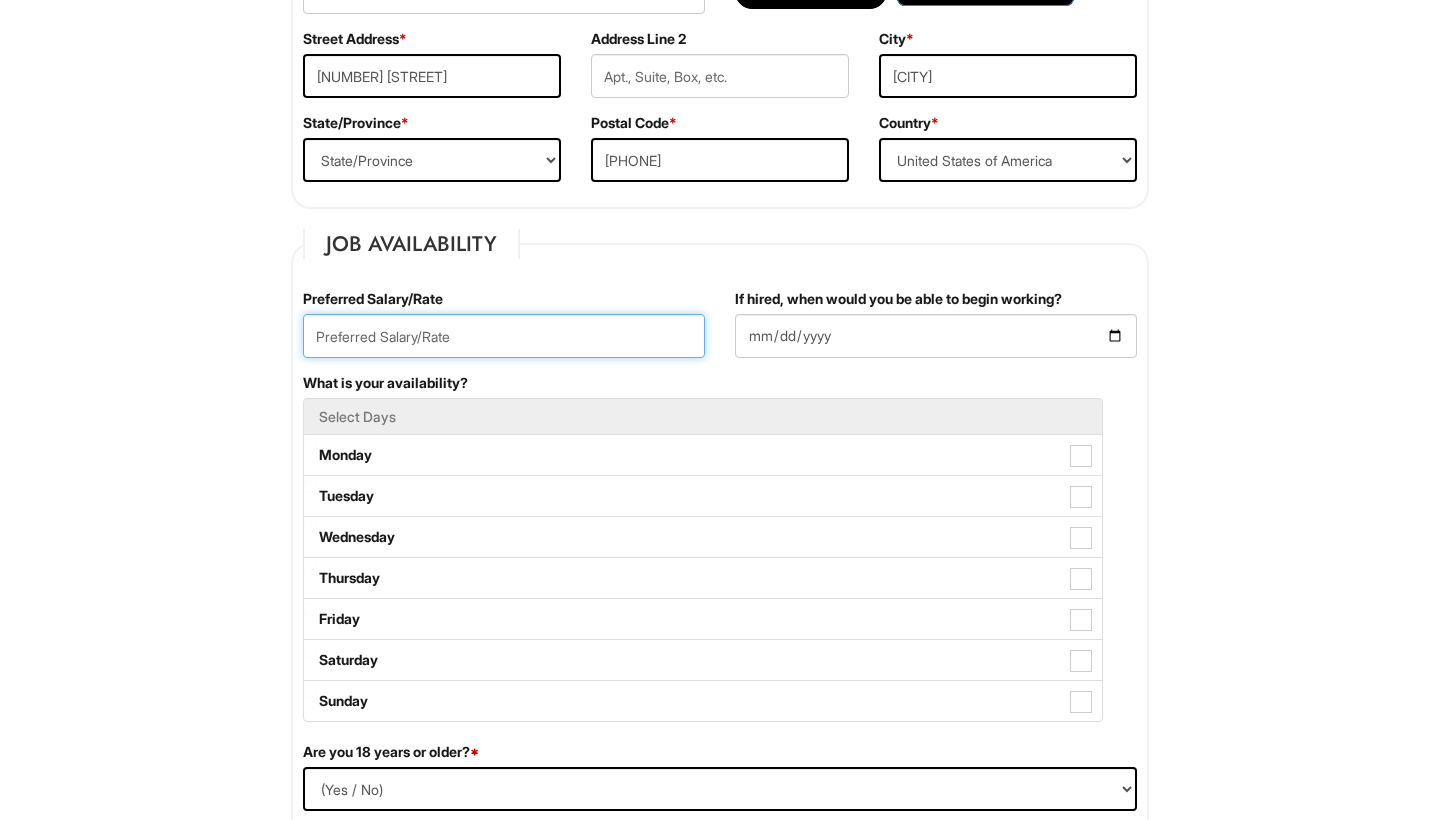 click at bounding box center (504, 336) 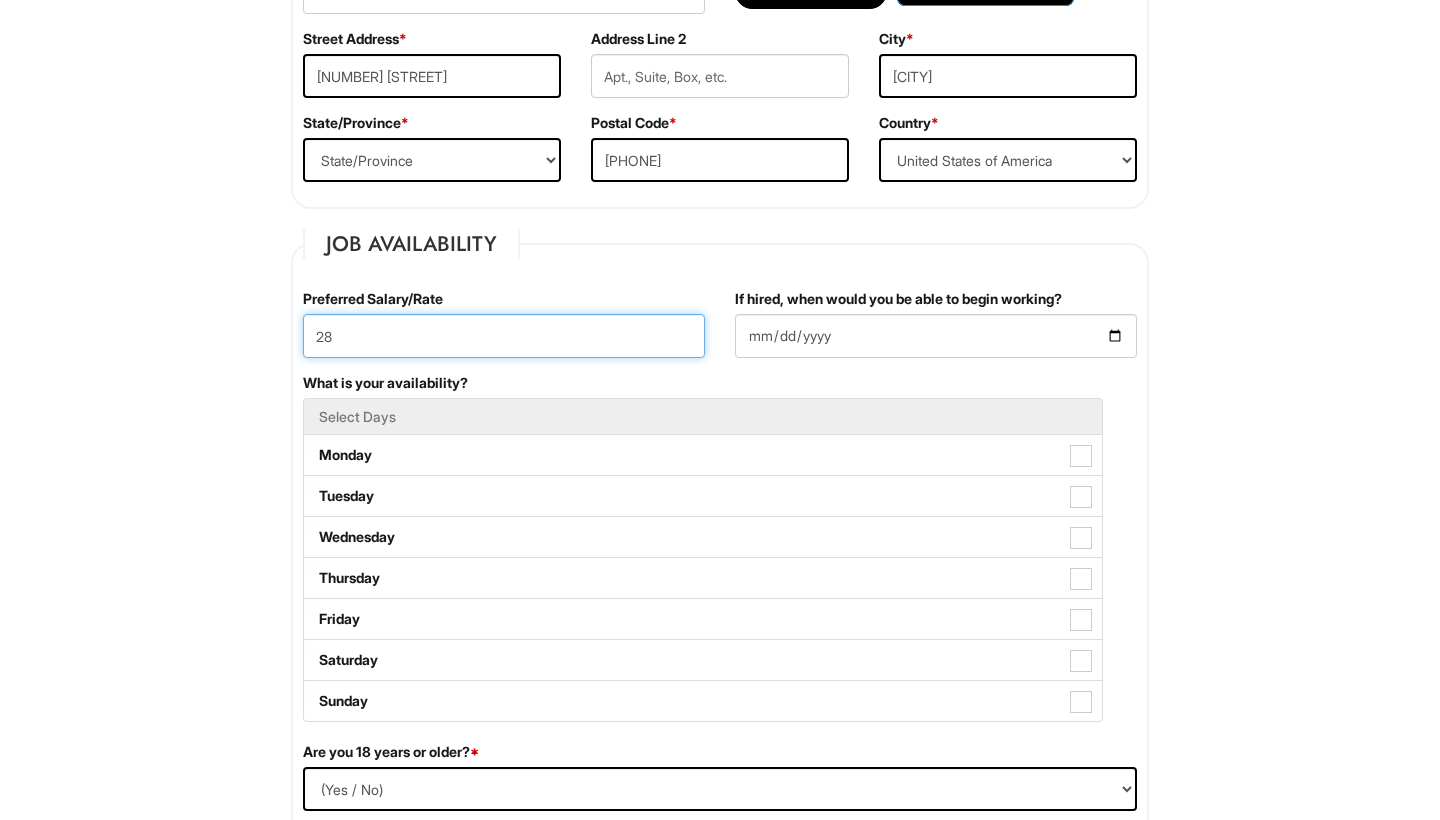 type on "2" 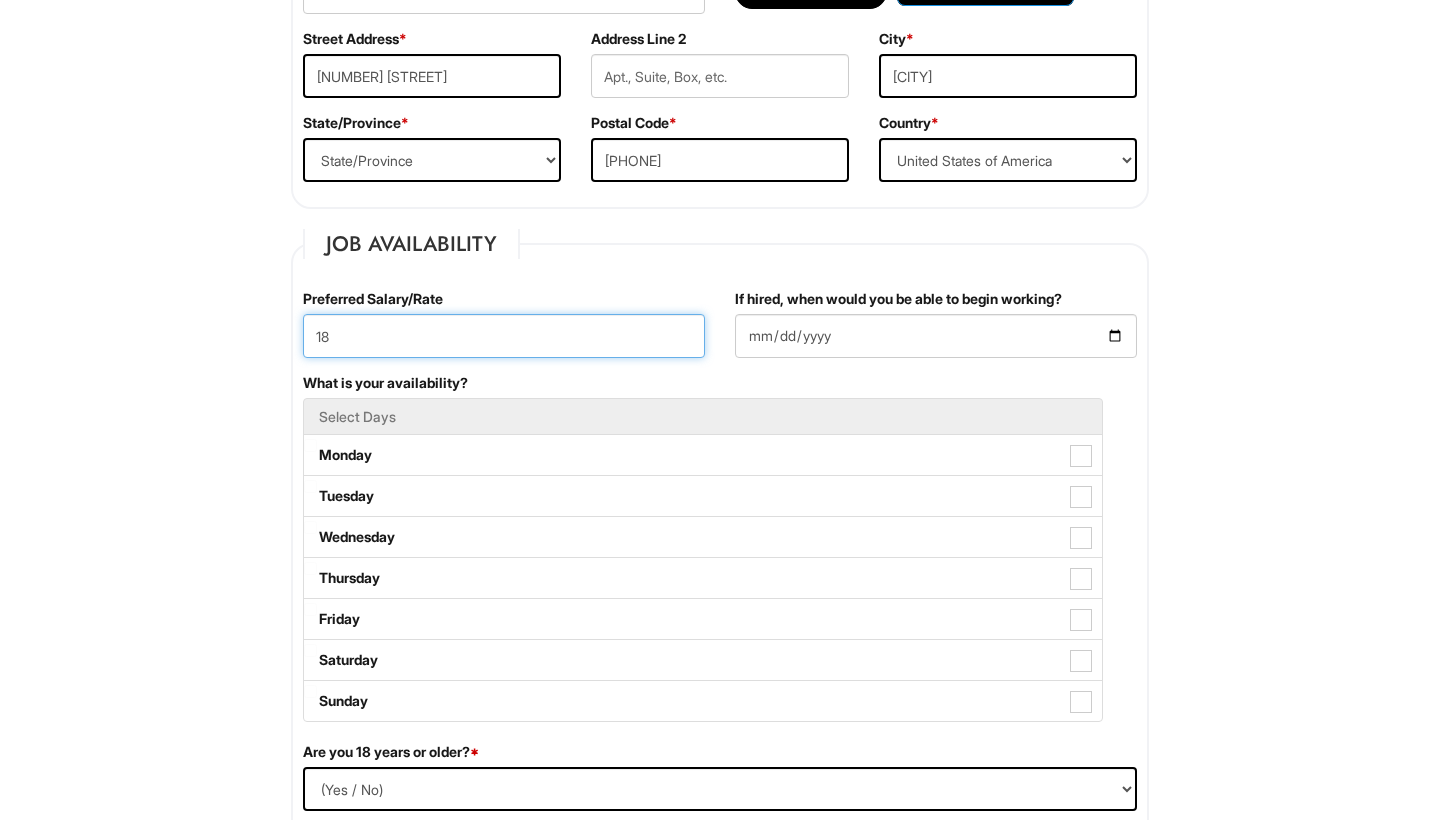 type on "1" 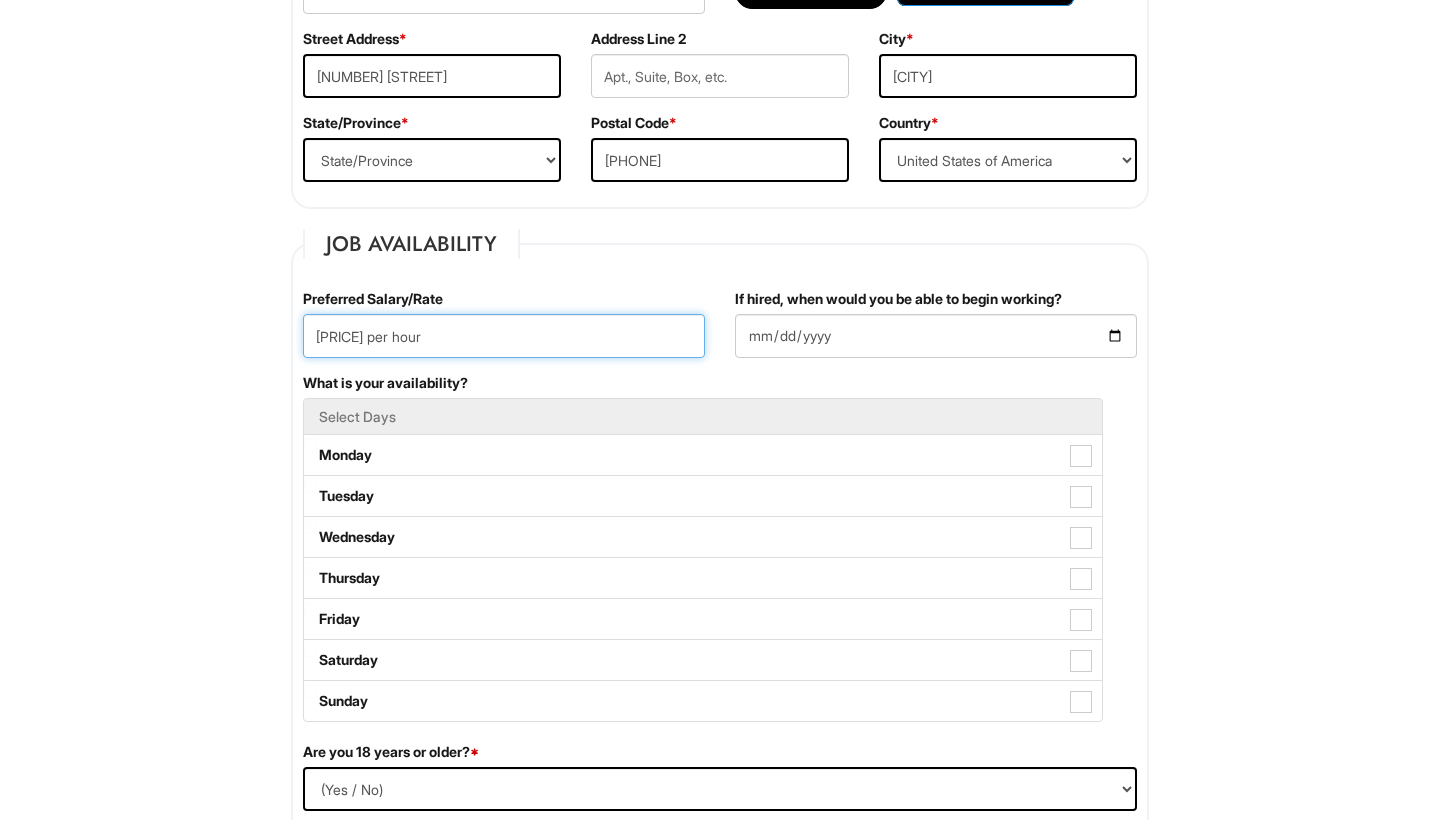 type on "[PRICE] per hour" 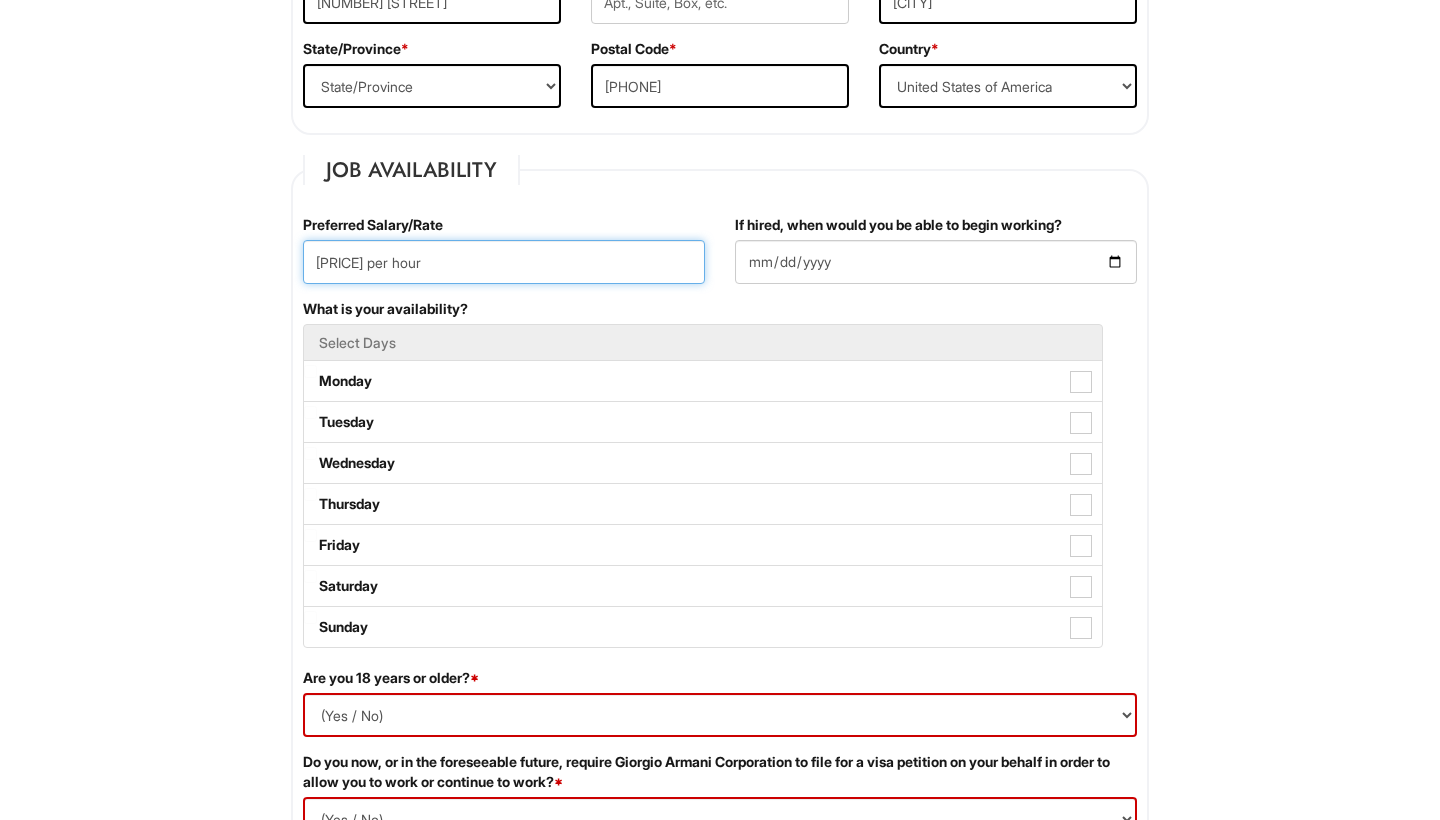 scroll, scrollTop: 728, scrollLeft: 0, axis: vertical 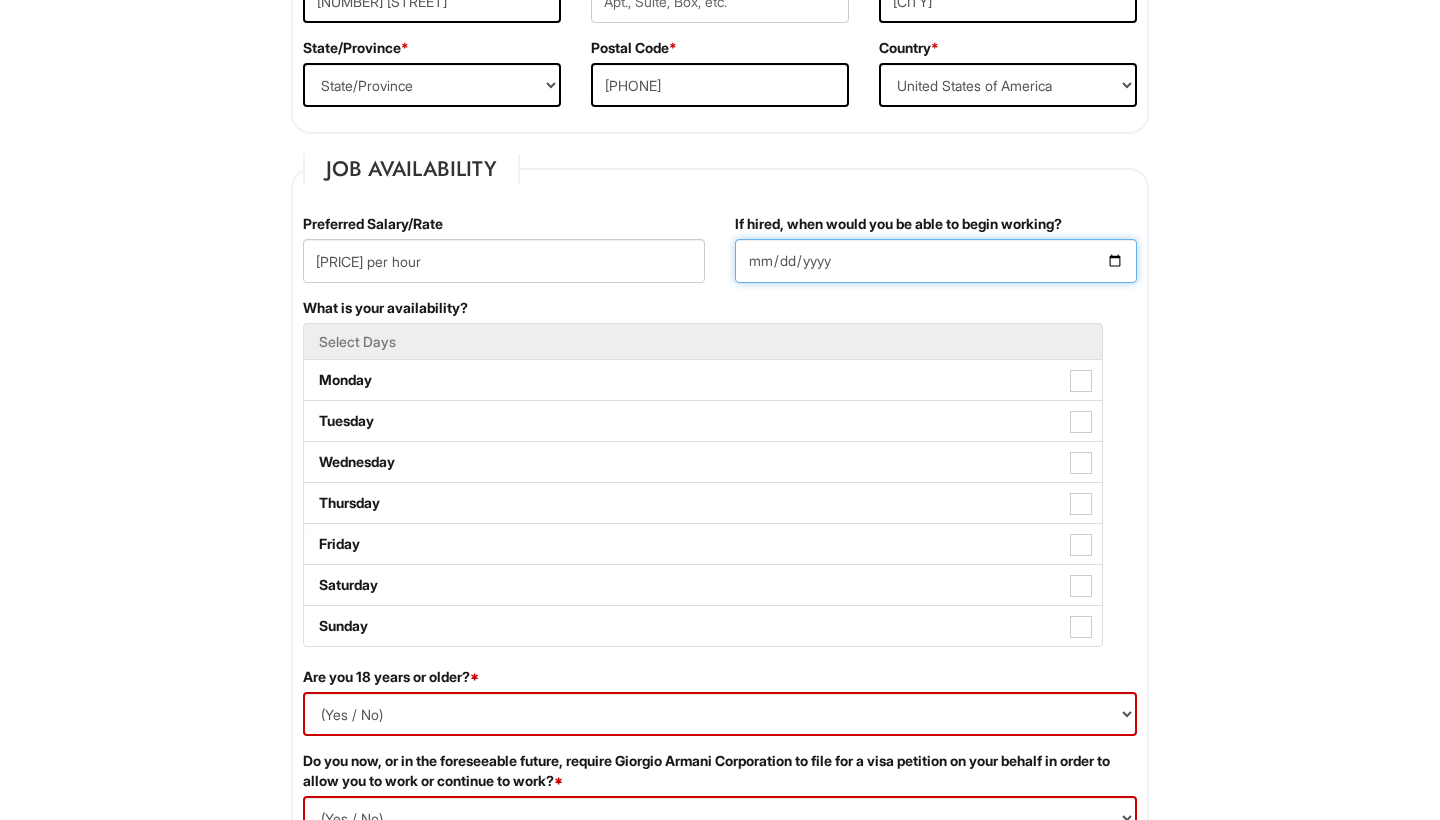 click on "If hired, when would you be able to begin working?" at bounding box center [936, 261] 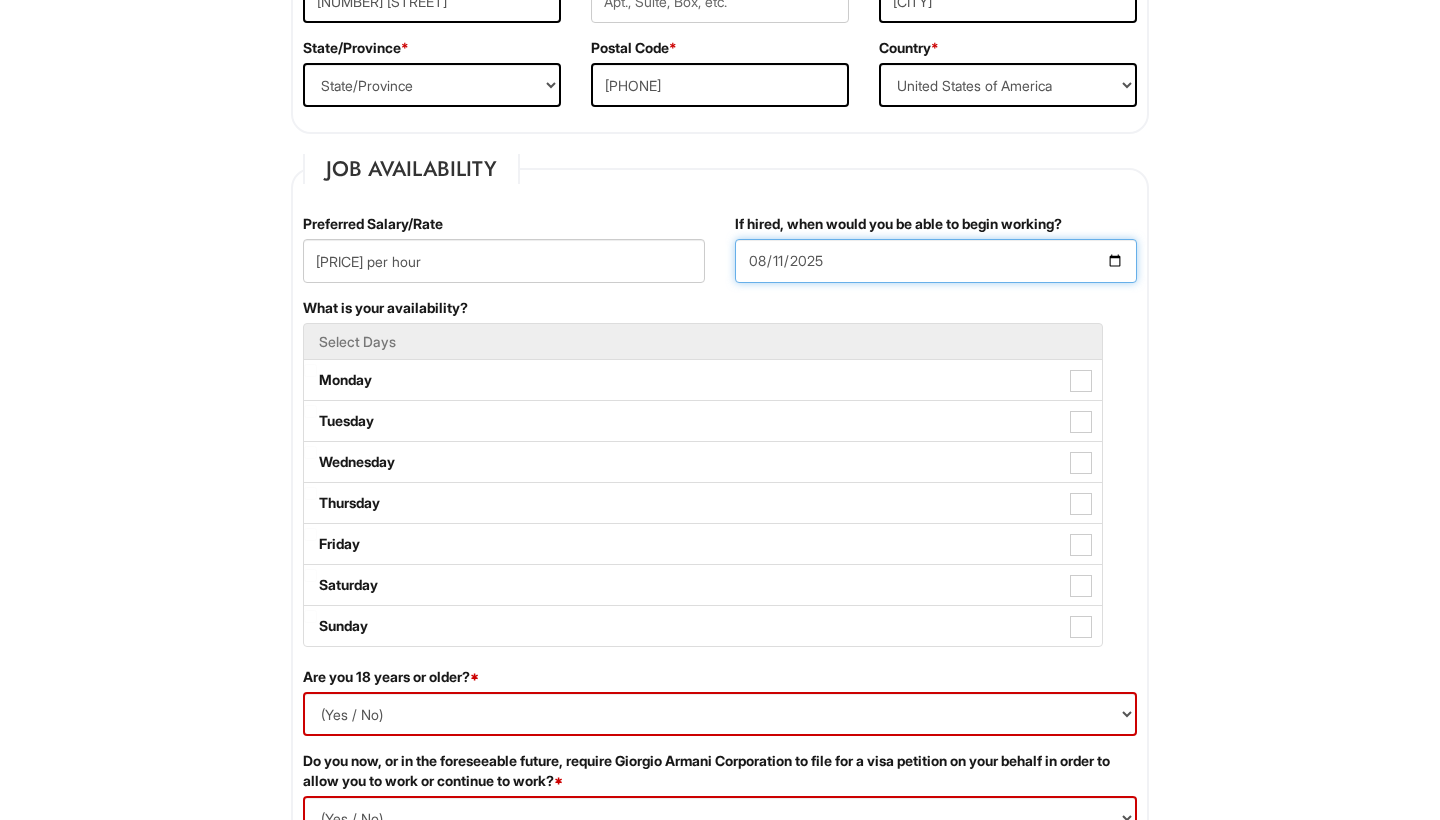 type on "[DATE]" 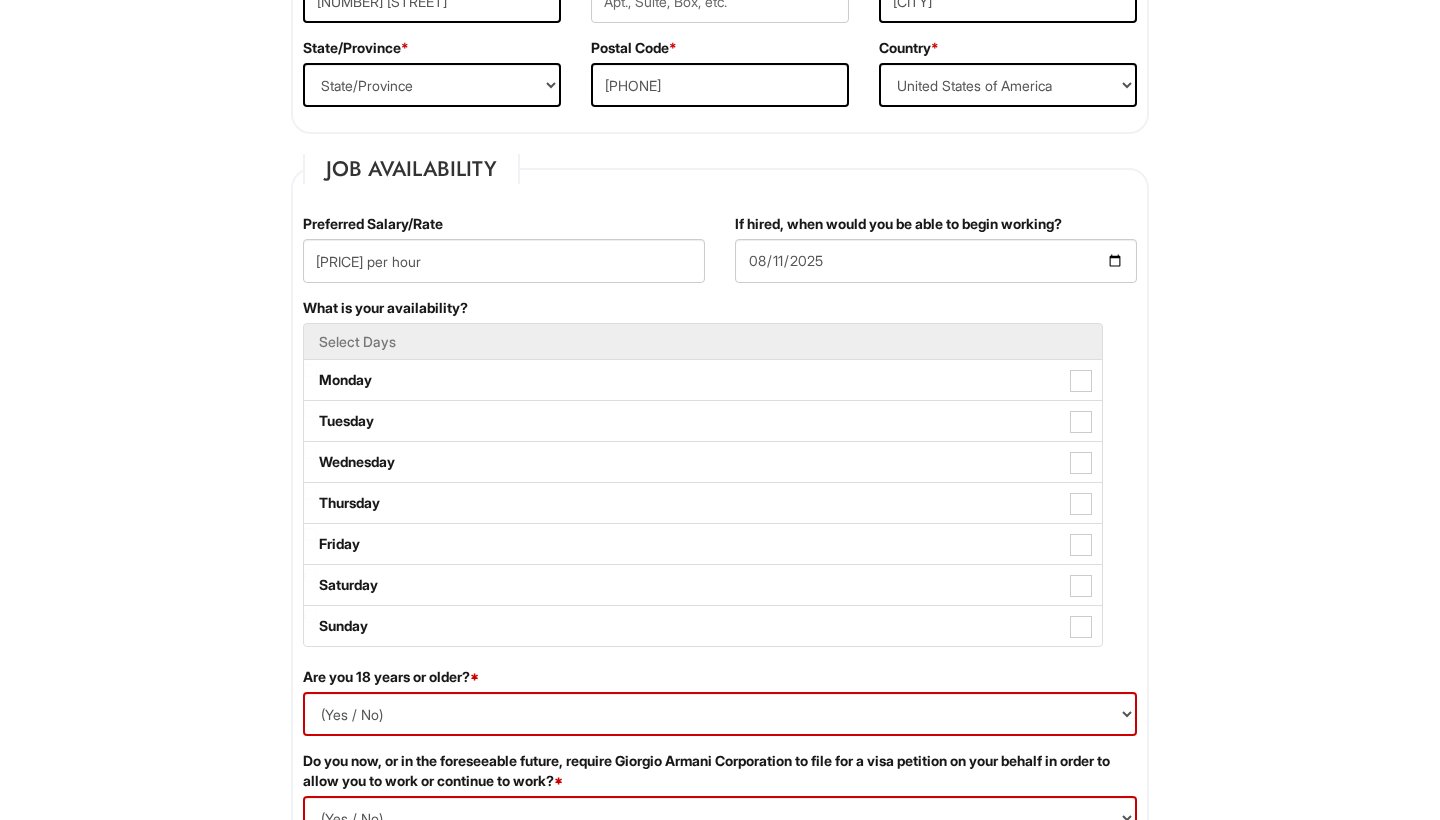 click on "Please Complete This Form 1 2 3 Client Advisor (Part-Time), A|X Armani Exchange PLEASE COMPLETE ALL REQUIRED FIELDS
We are an Equal Opportunity Employer. All persons shall have the opportunity to be considered for employment without regard to their race, color, creed, religion, national origin, ancestry, age, disability, gender, sex, sexual orientation, veteran status, genetic information or any other characteristic protected by applicable federal, state or local laws. We will endeavor to make a reasonable accommodation to the known physical or mental limitations of a qualified applicant with a disability unless the accommodation would impose an undue hardship on the operation of our business. If you believe you require such assistance to complete this form or to participate in an interview, please let us know.
Personal Information
Last Name  *   [LAST]
First Name  *   [FIRST]
Middle Name
E-mail Address  *   [EMAIL]
Phone  *" at bounding box center (720, 1247) 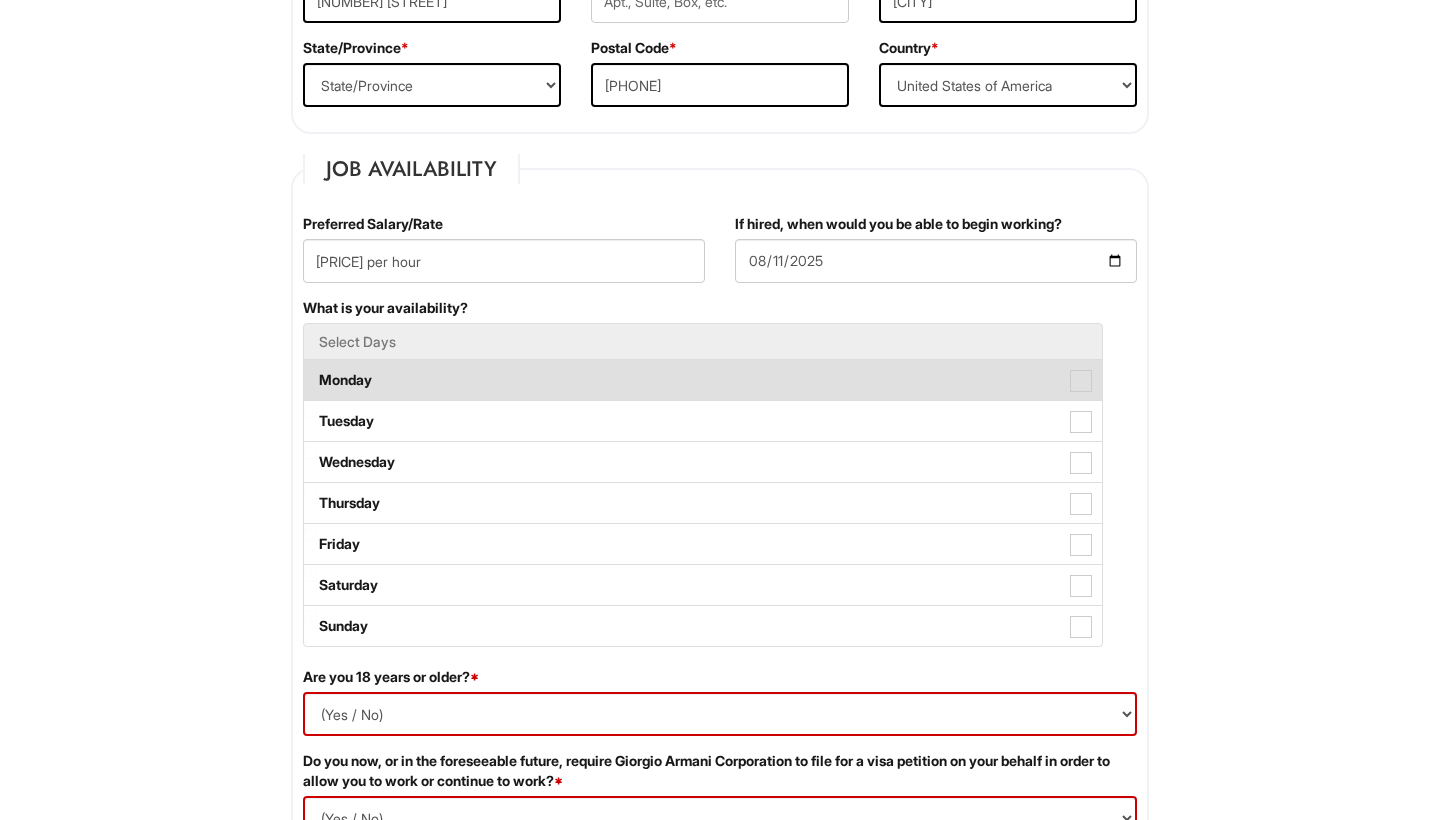 click at bounding box center [1081, 381] 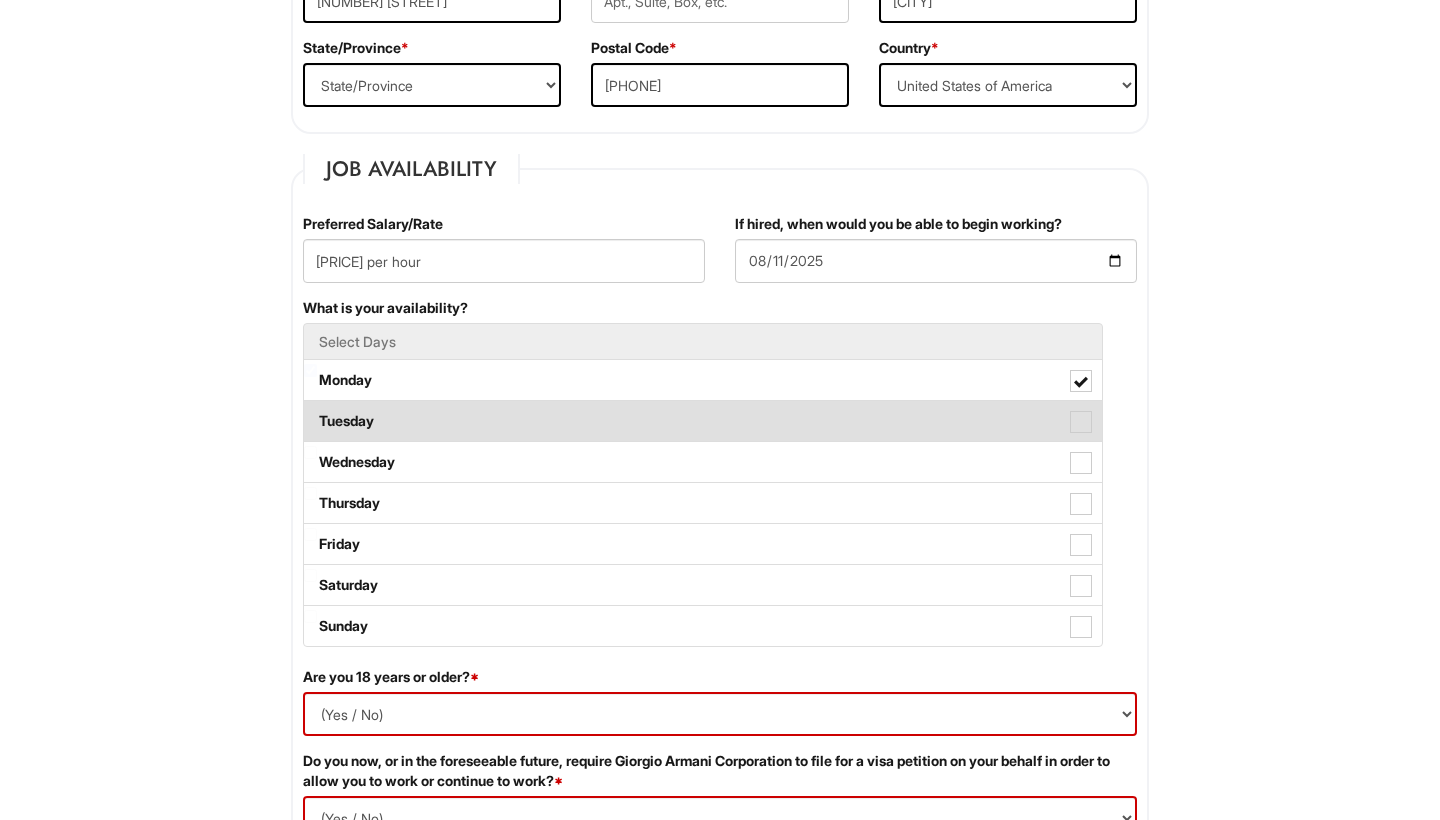 click at bounding box center (1081, 422) 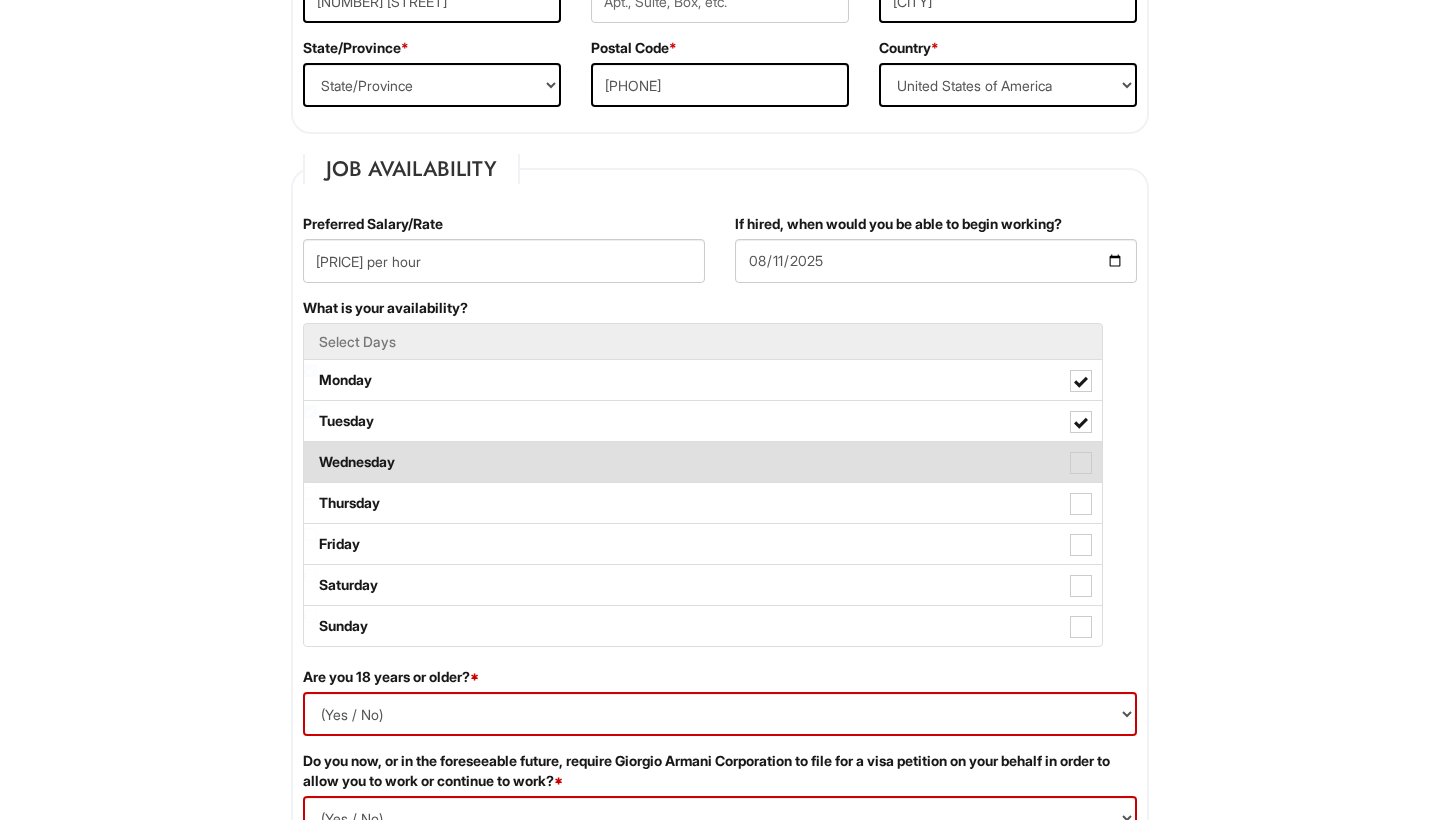 click at bounding box center (1081, 463) 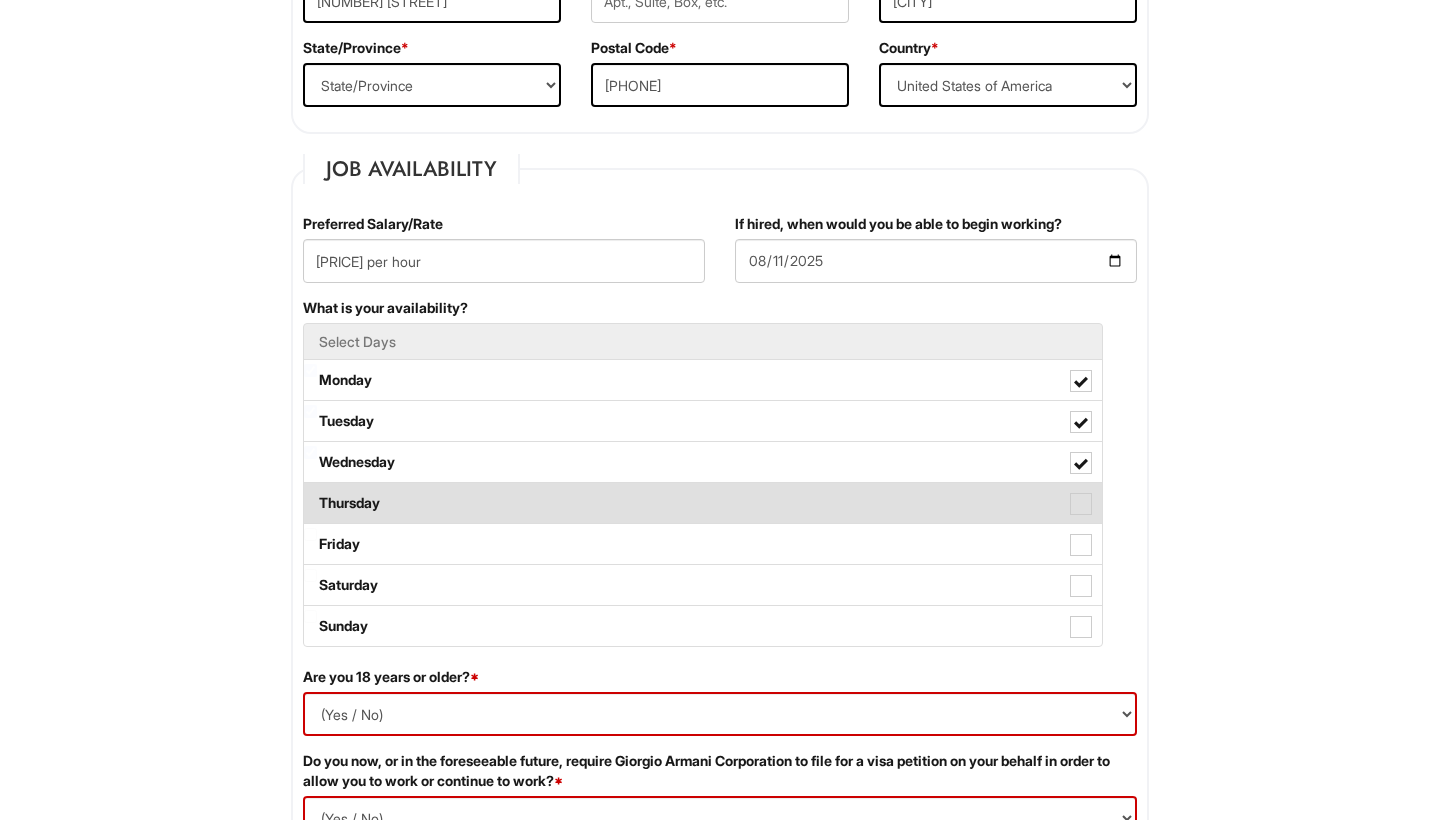 click at bounding box center (1081, 504) 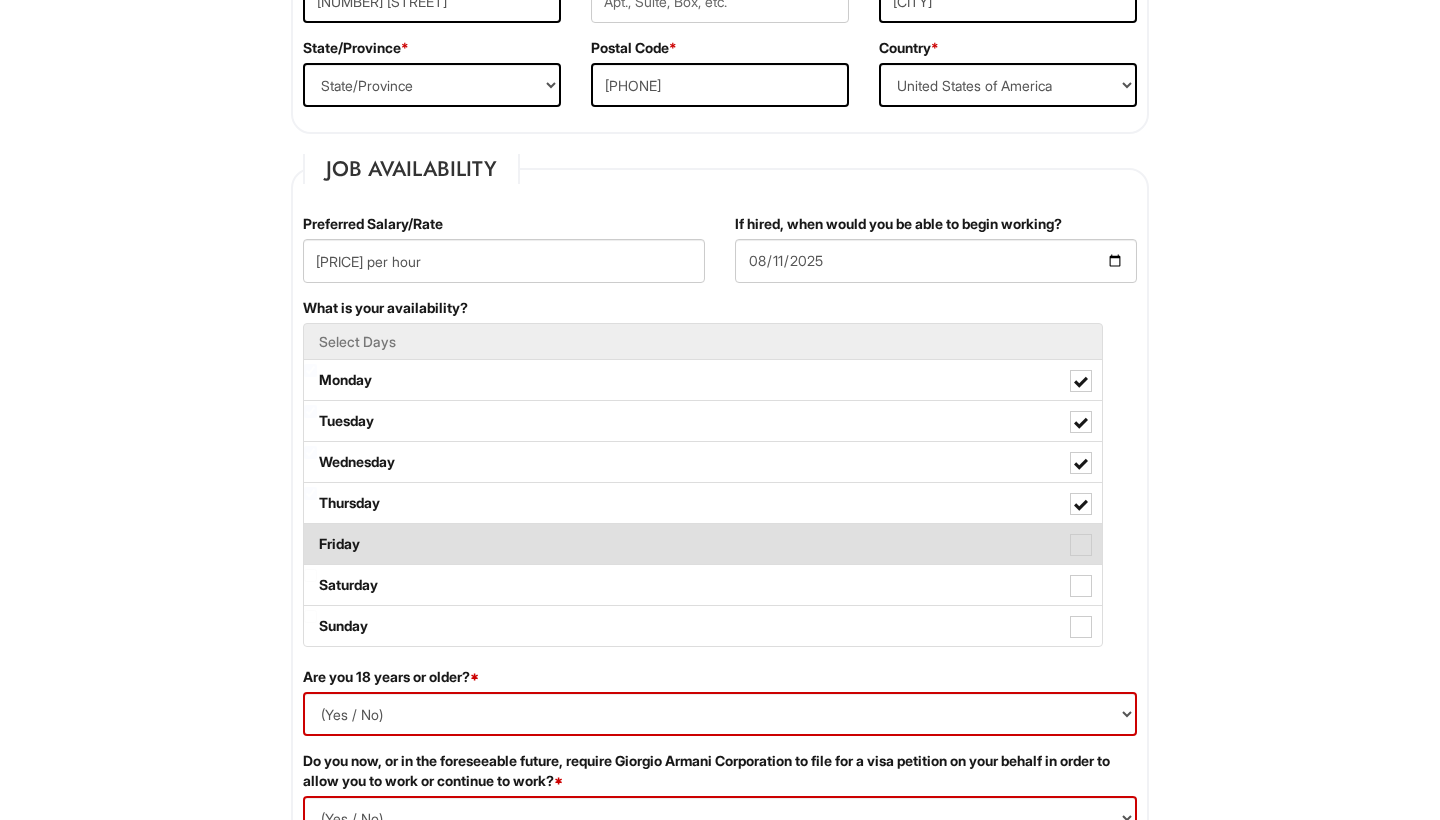 click at bounding box center (1081, 545) 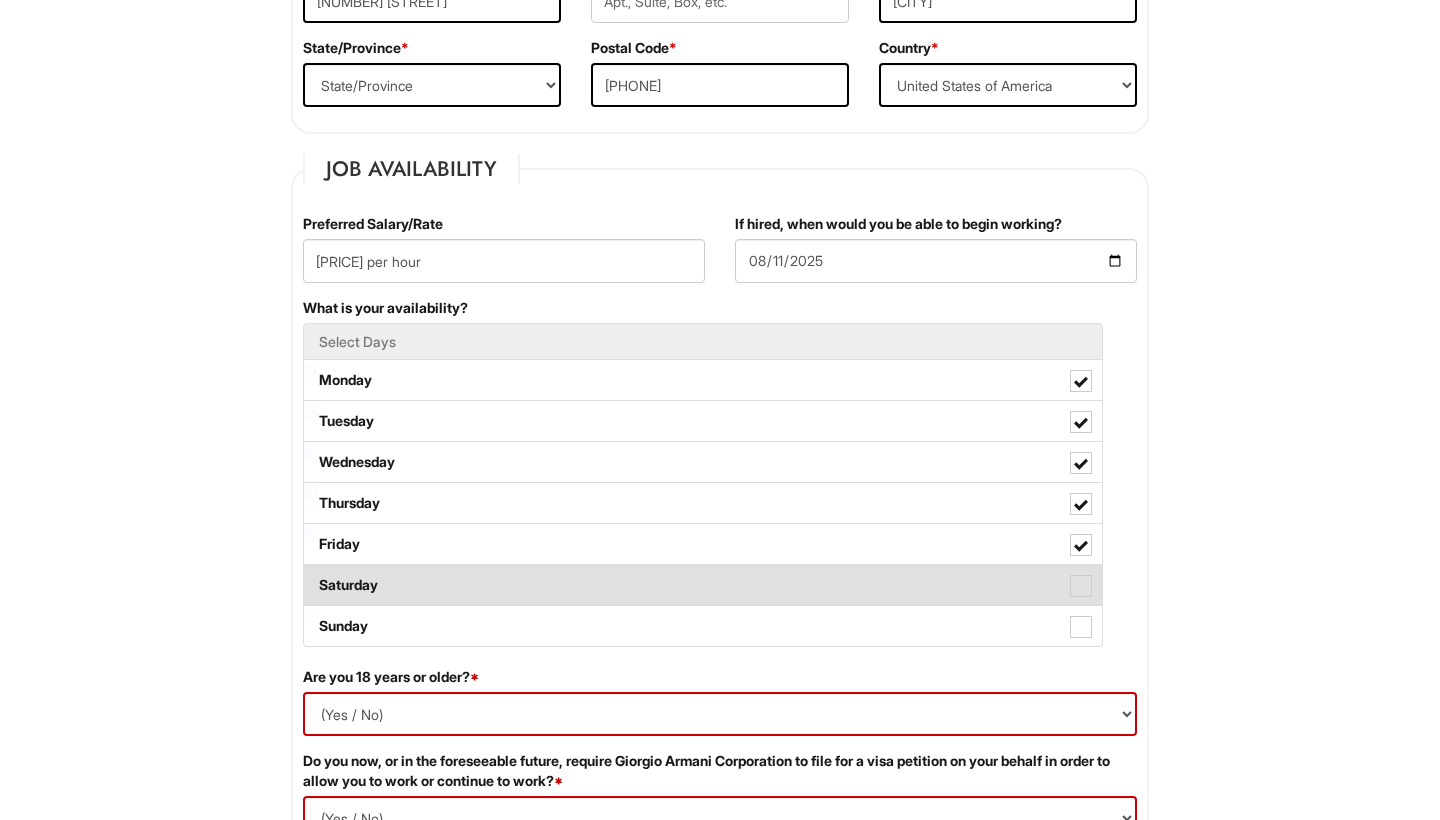 click at bounding box center (1081, 586) 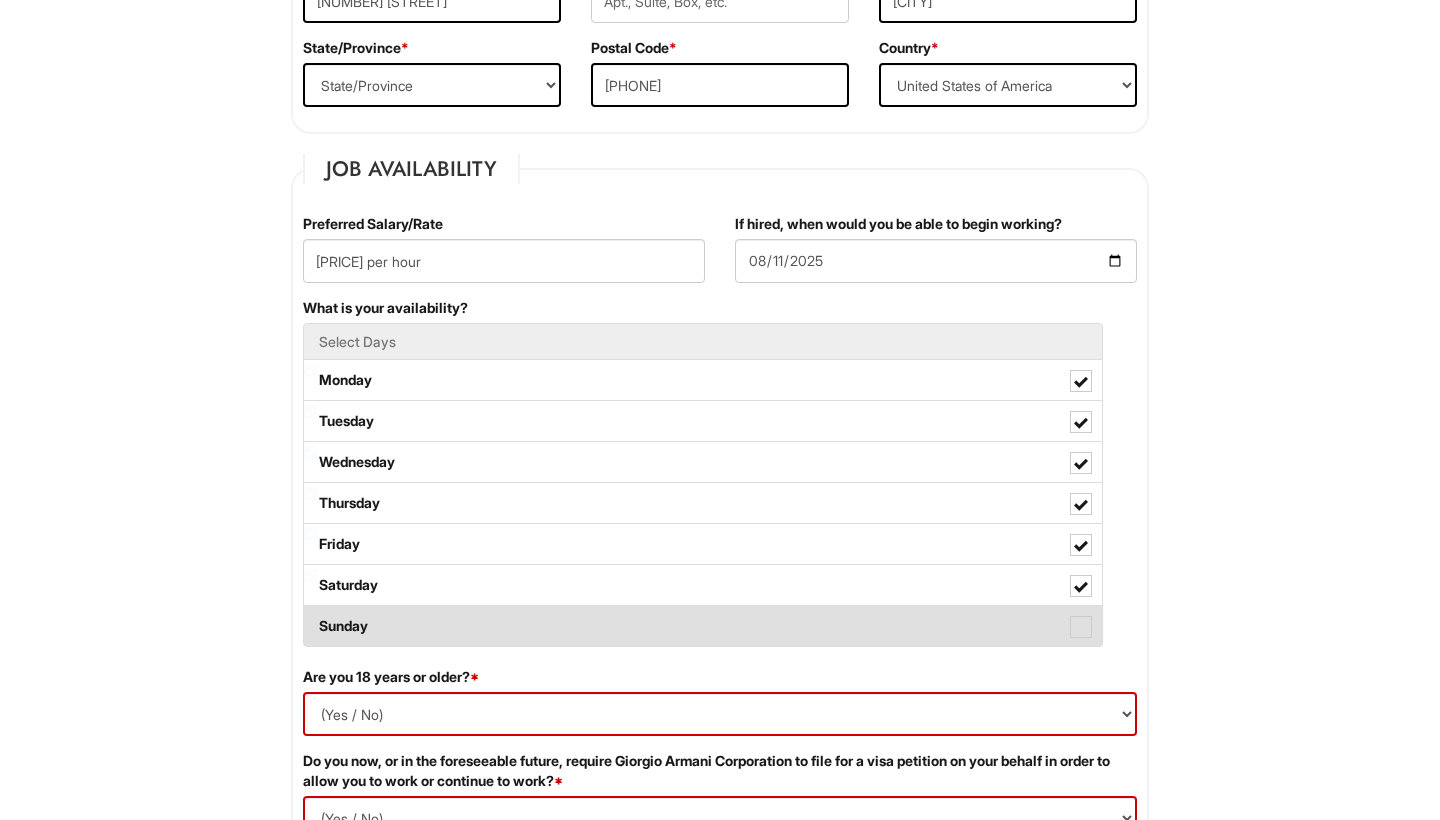 click at bounding box center [1081, 627] 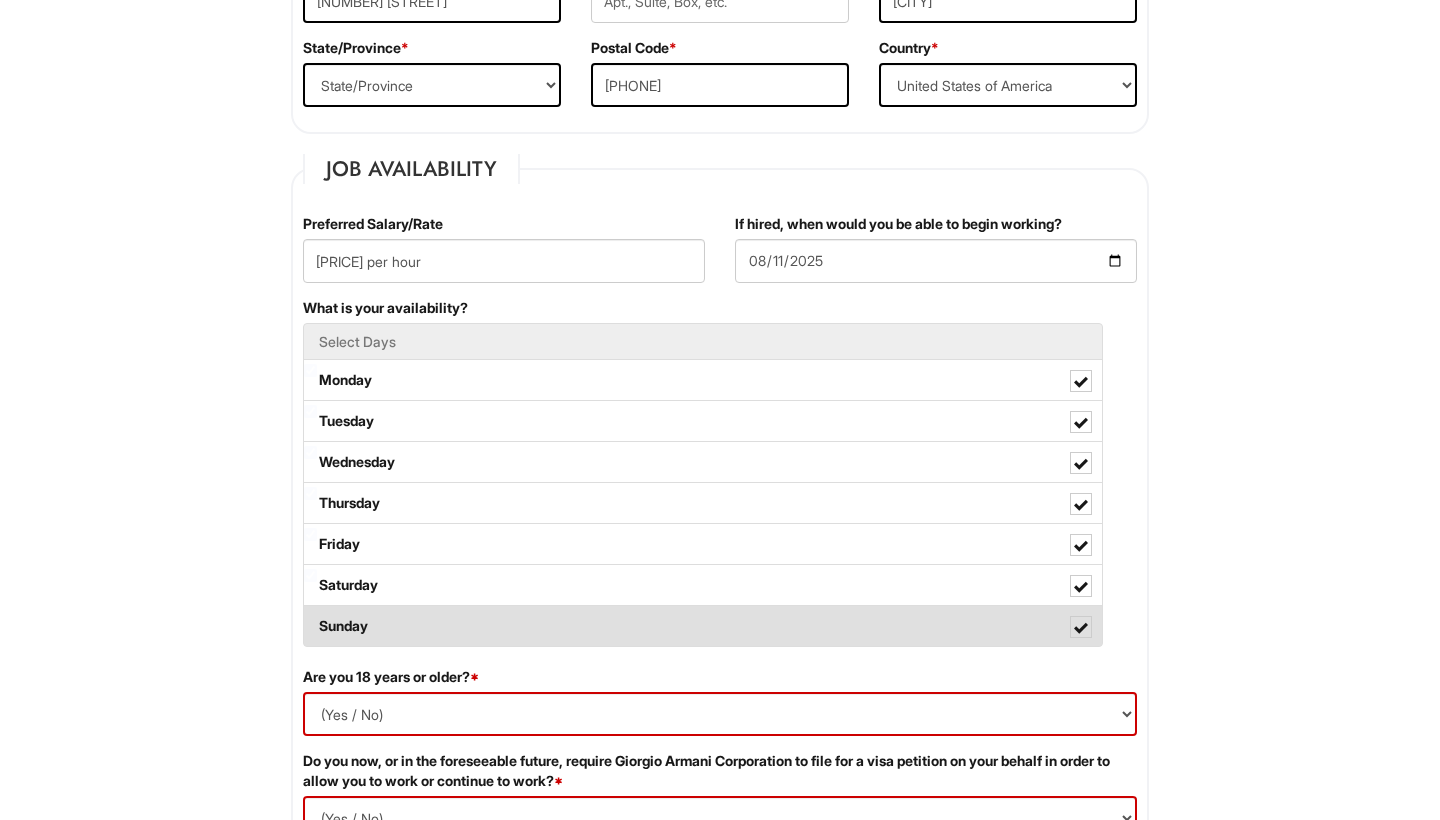 scroll, scrollTop: 990, scrollLeft: 0, axis: vertical 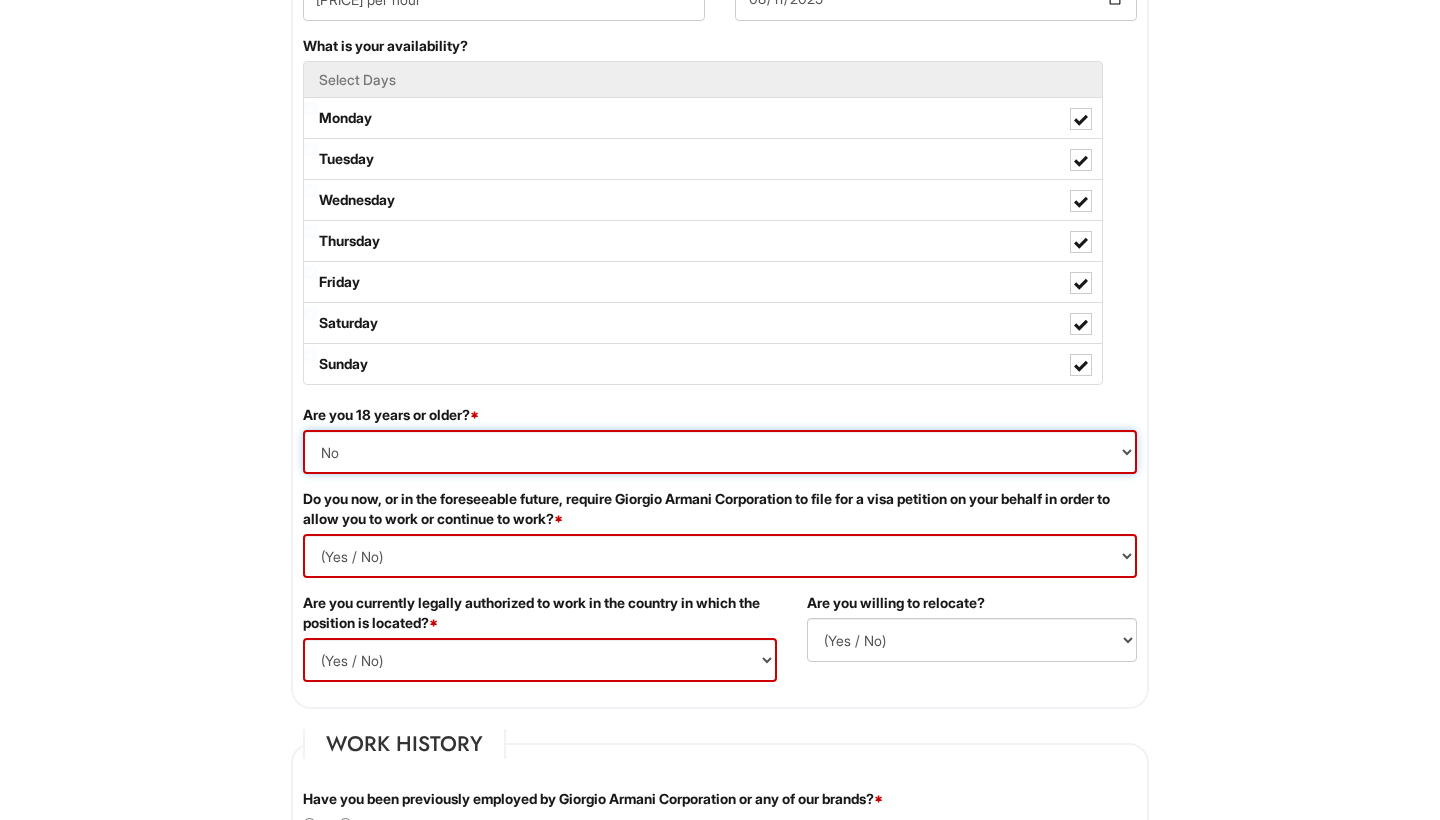 select on "Yes" 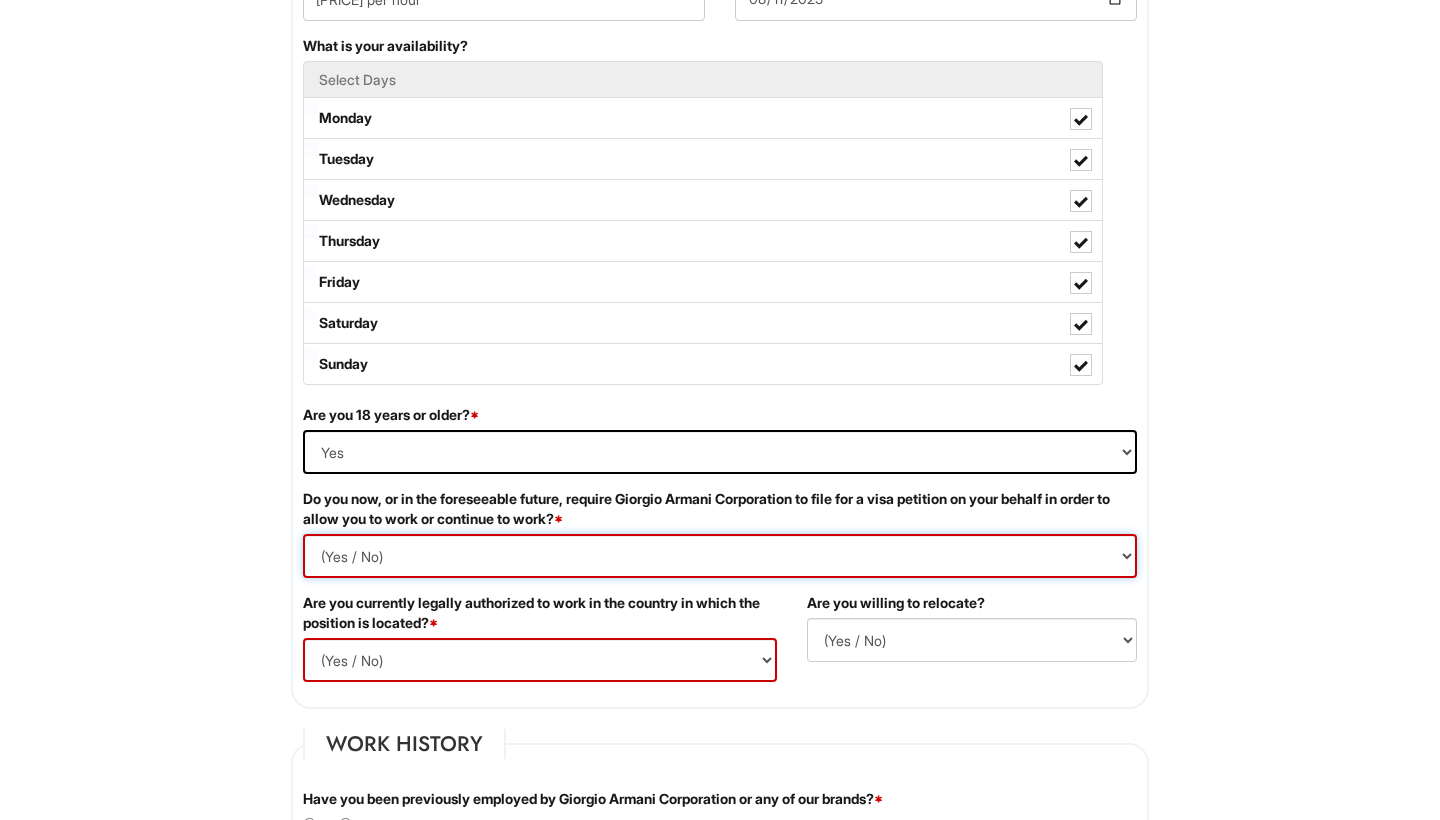 select on "No" 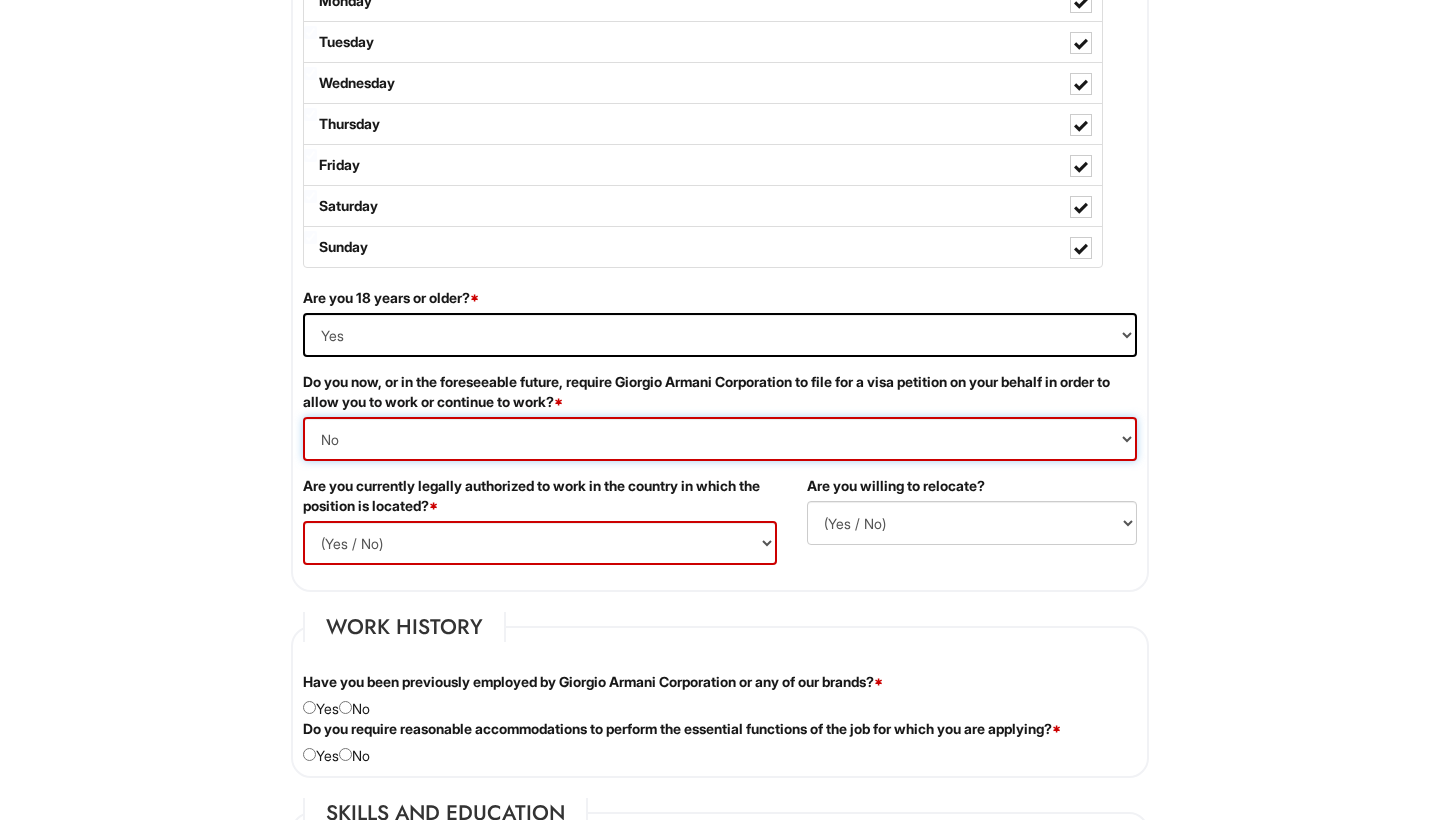 scroll, scrollTop: 1111, scrollLeft: 0, axis: vertical 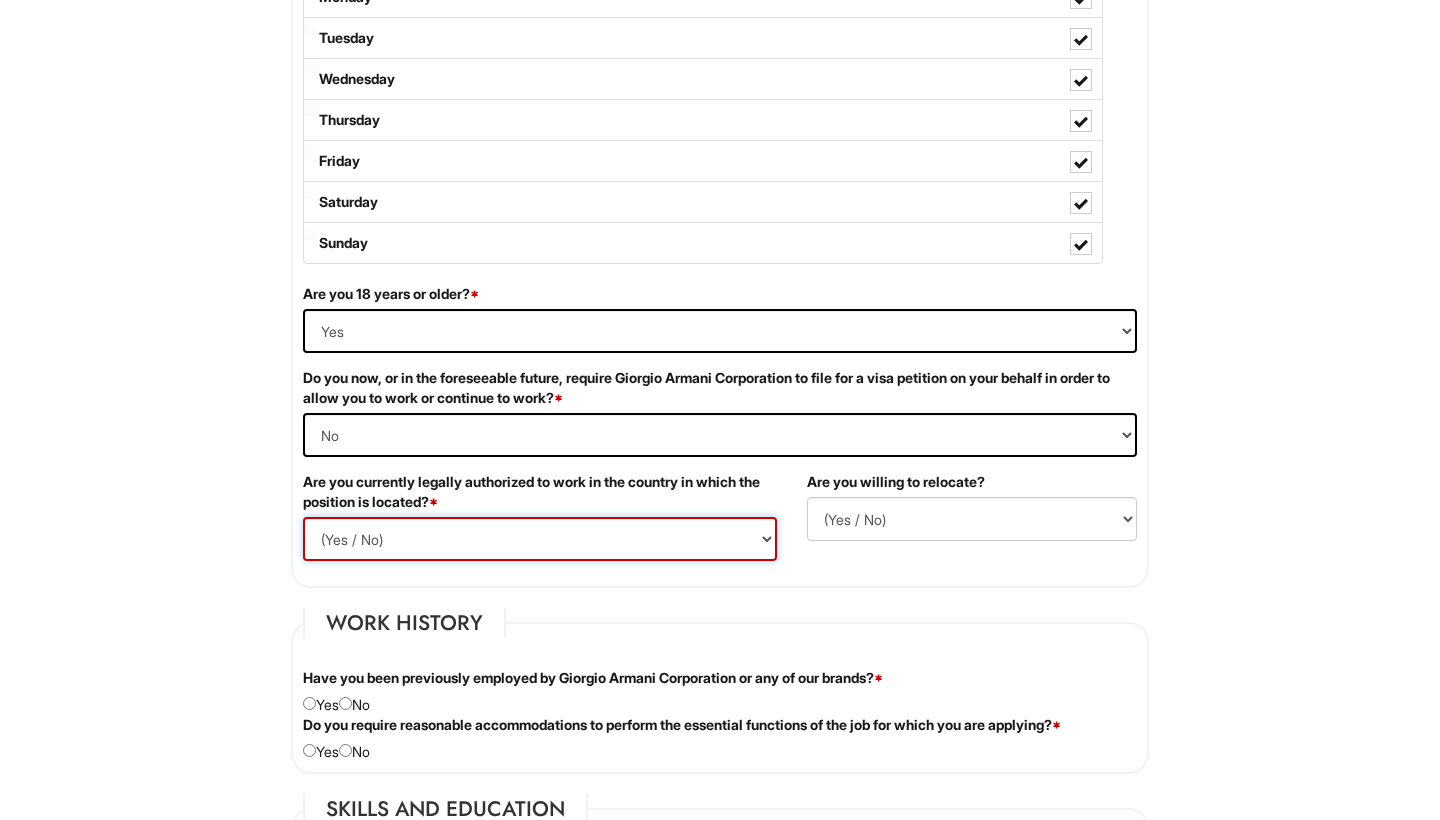 select on "Yes" 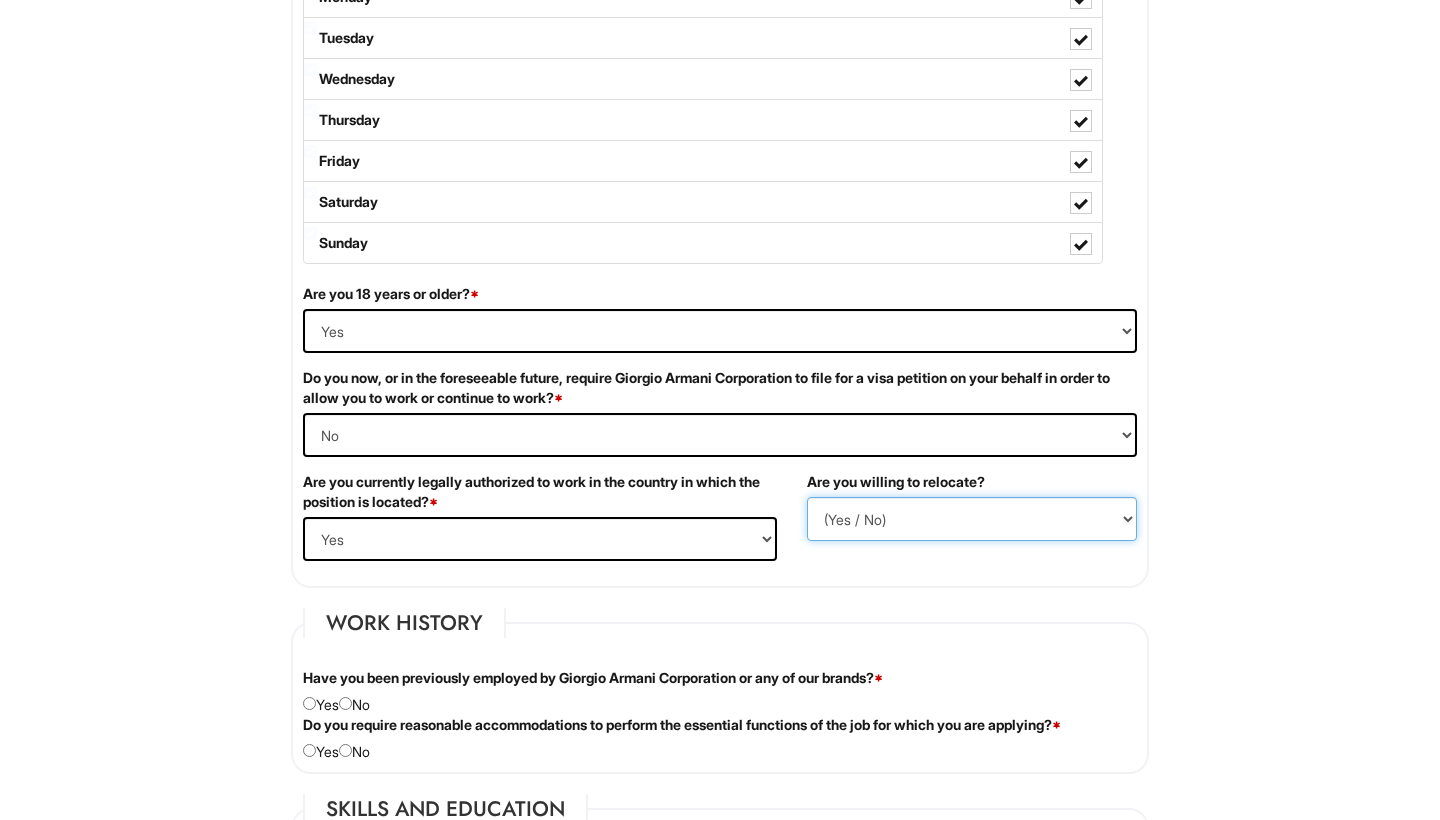 select on "Y" 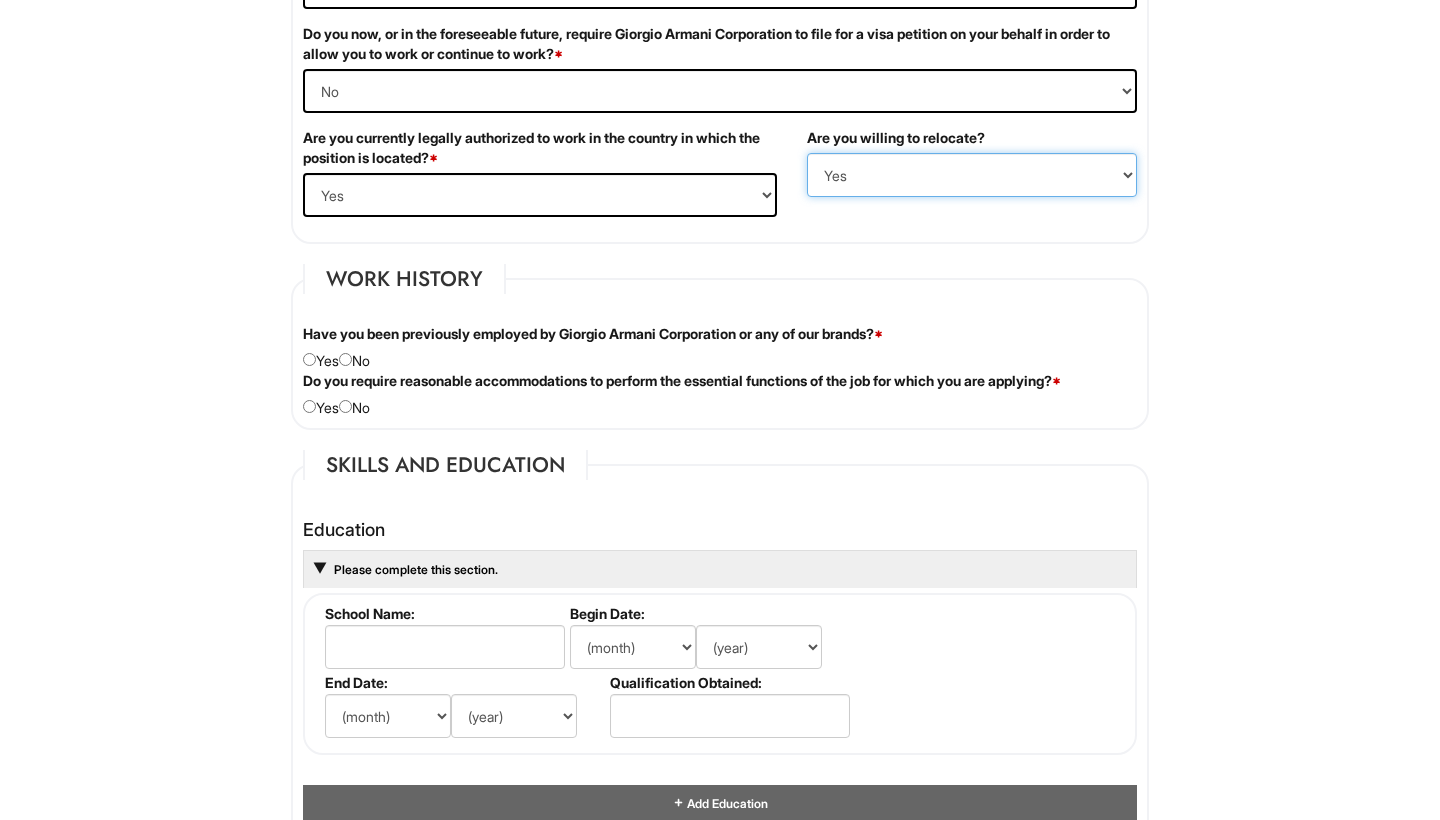 scroll, scrollTop: 1504, scrollLeft: 0, axis: vertical 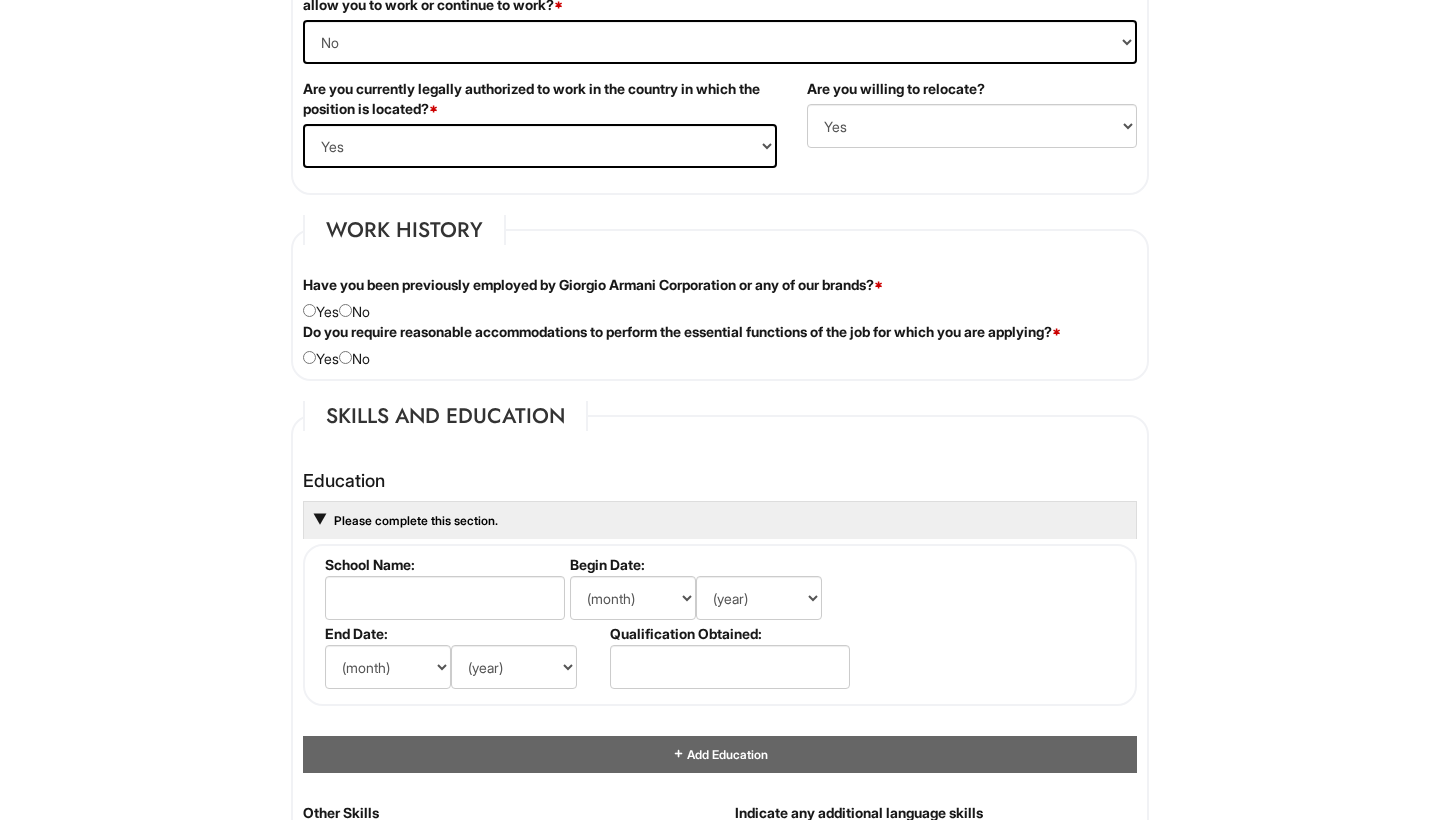 click at bounding box center (345, 310) 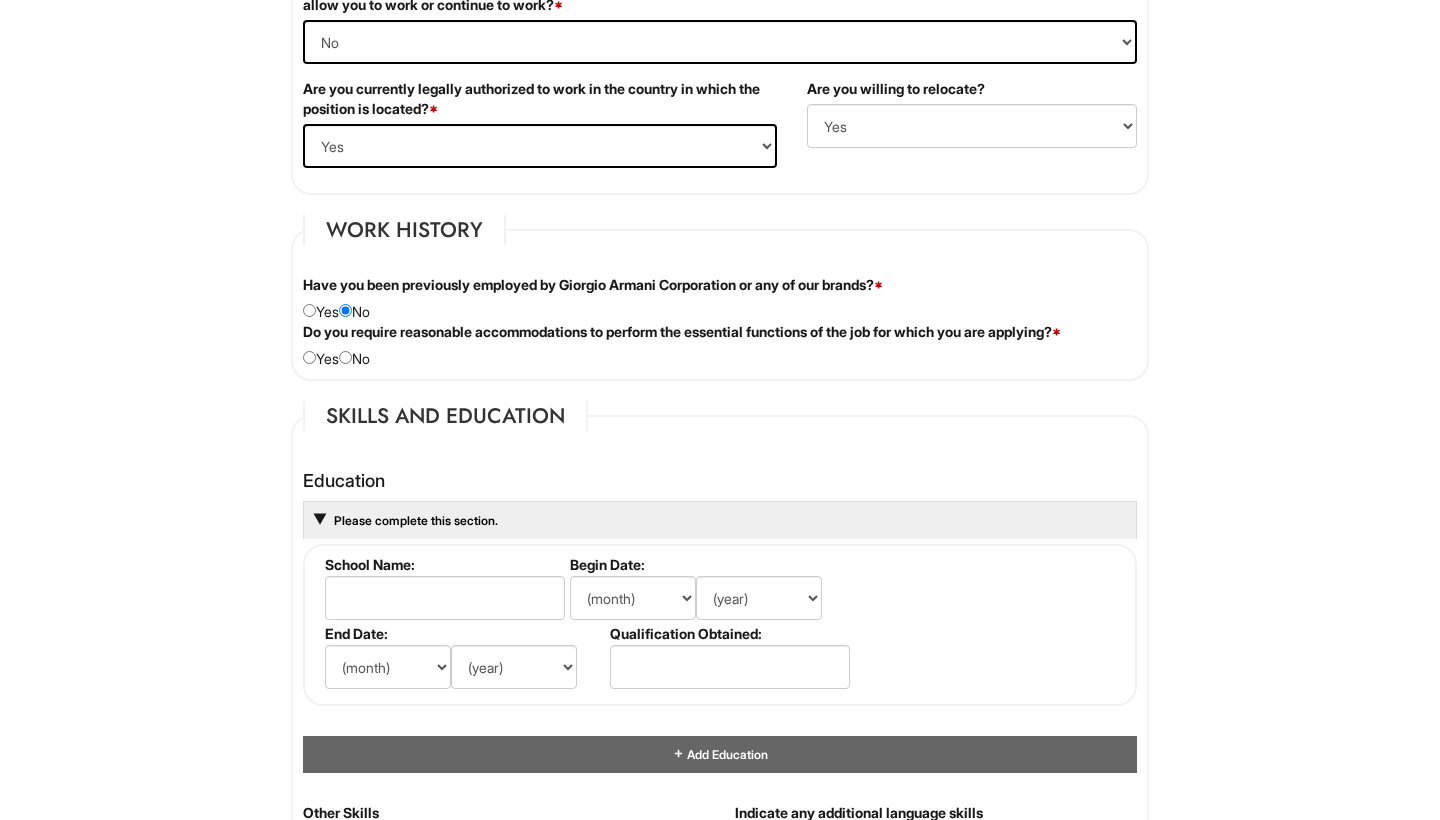click at bounding box center (345, 357) 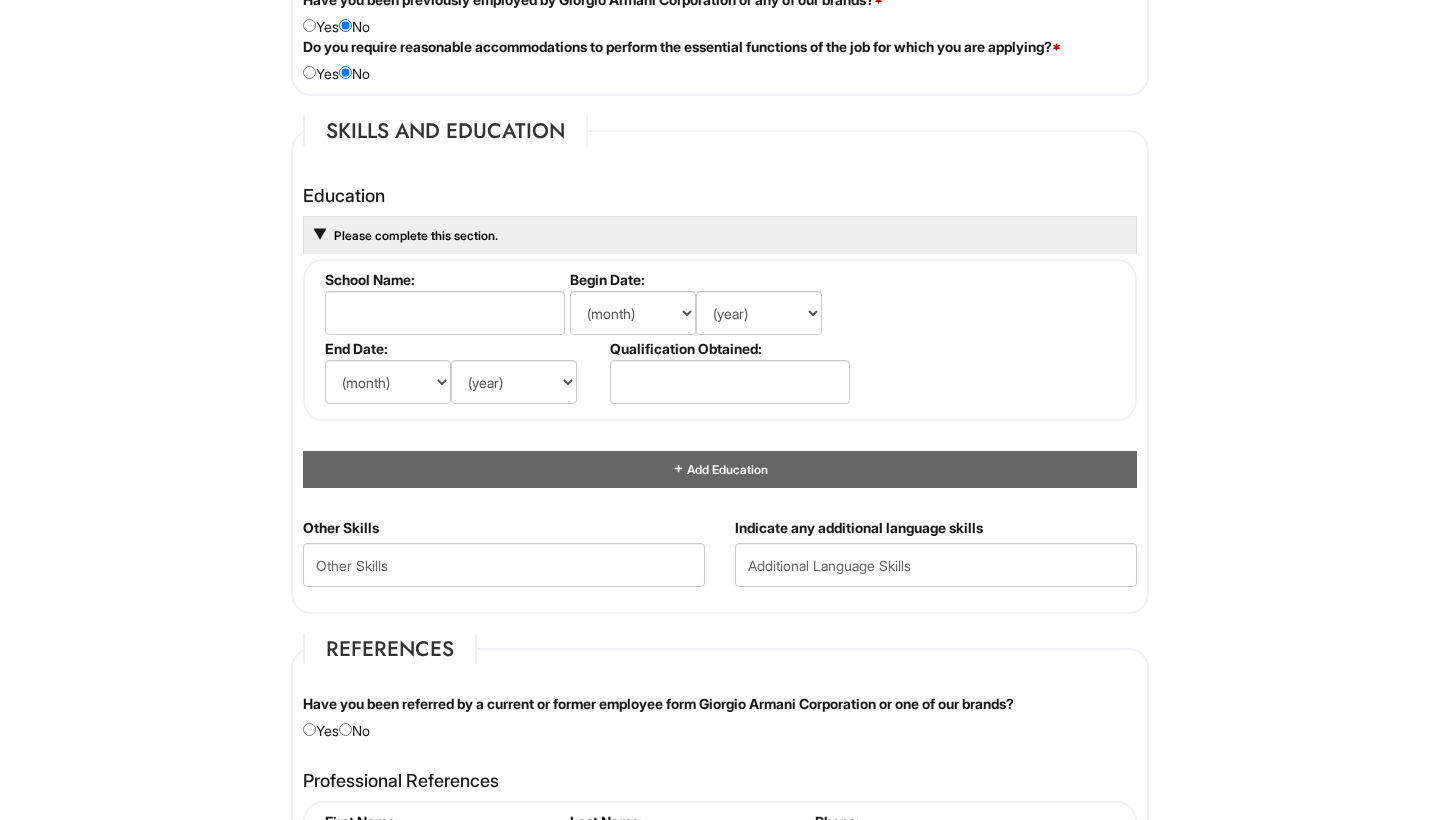 scroll, scrollTop: 1584, scrollLeft: 0, axis: vertical 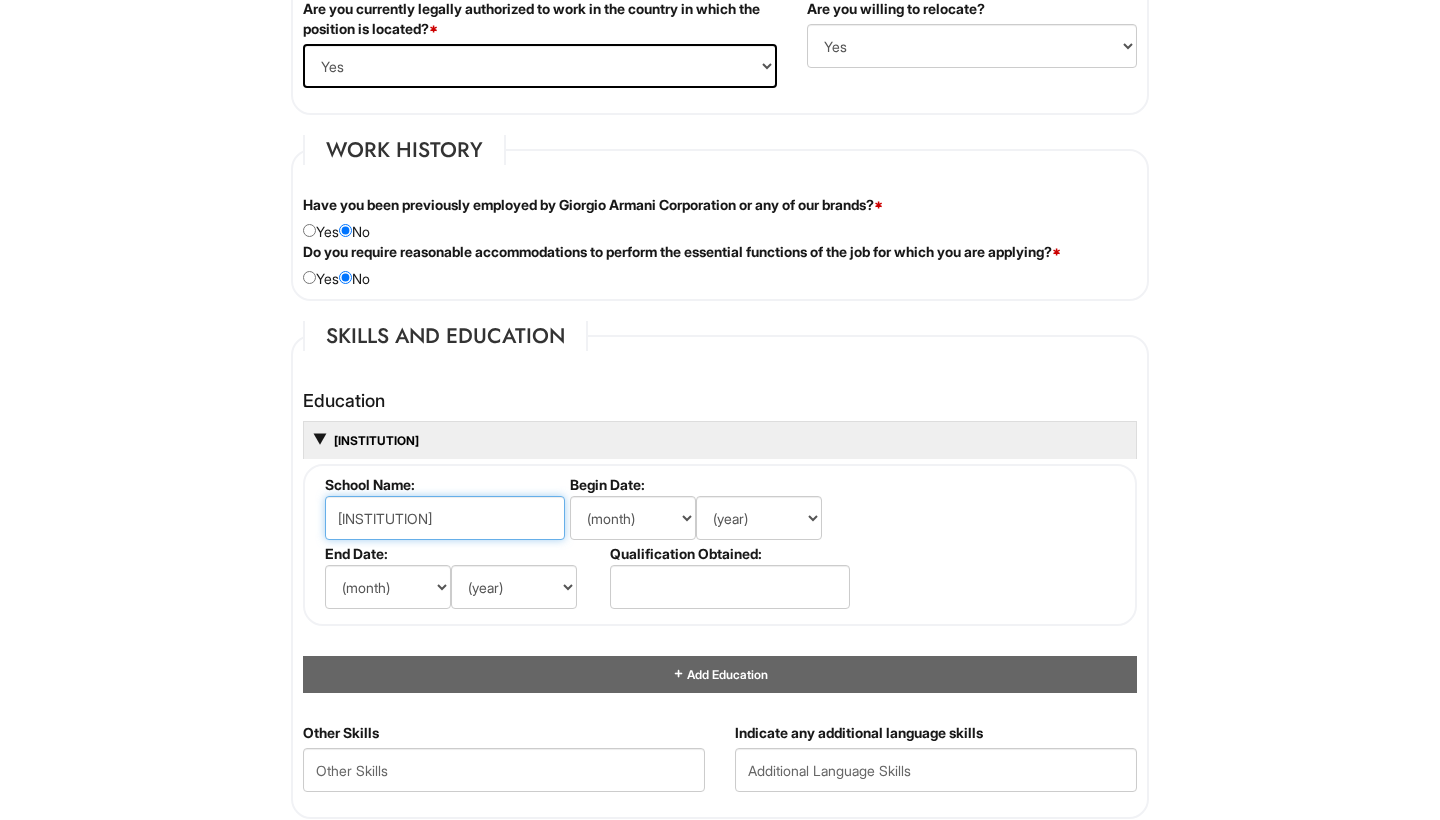 type on "[INSTITUTION]" 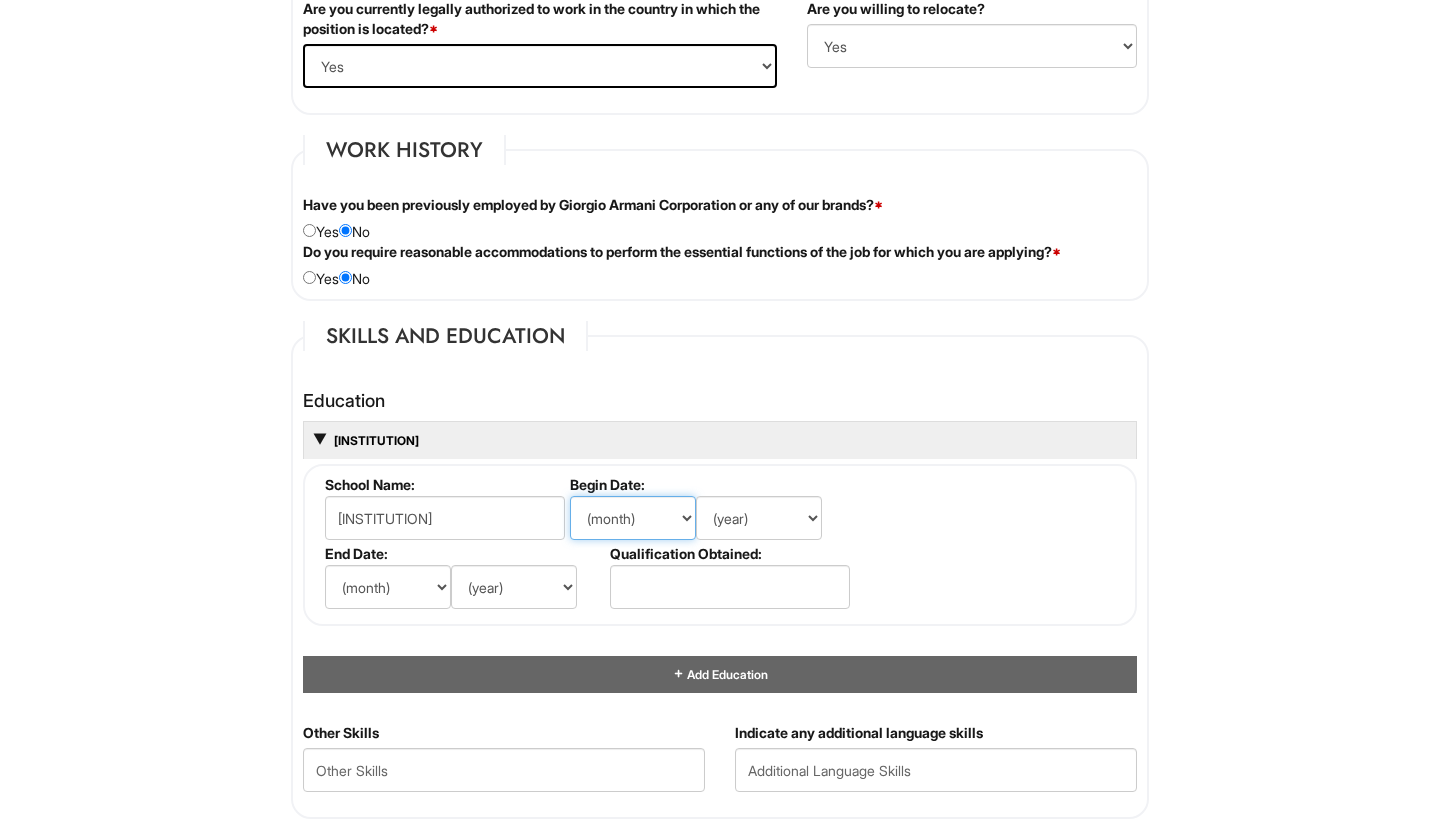 drag, startPoint x: 624, startPoint y: 524, endPoint x: 1070, endPoint y: 360, distance: 475.1968 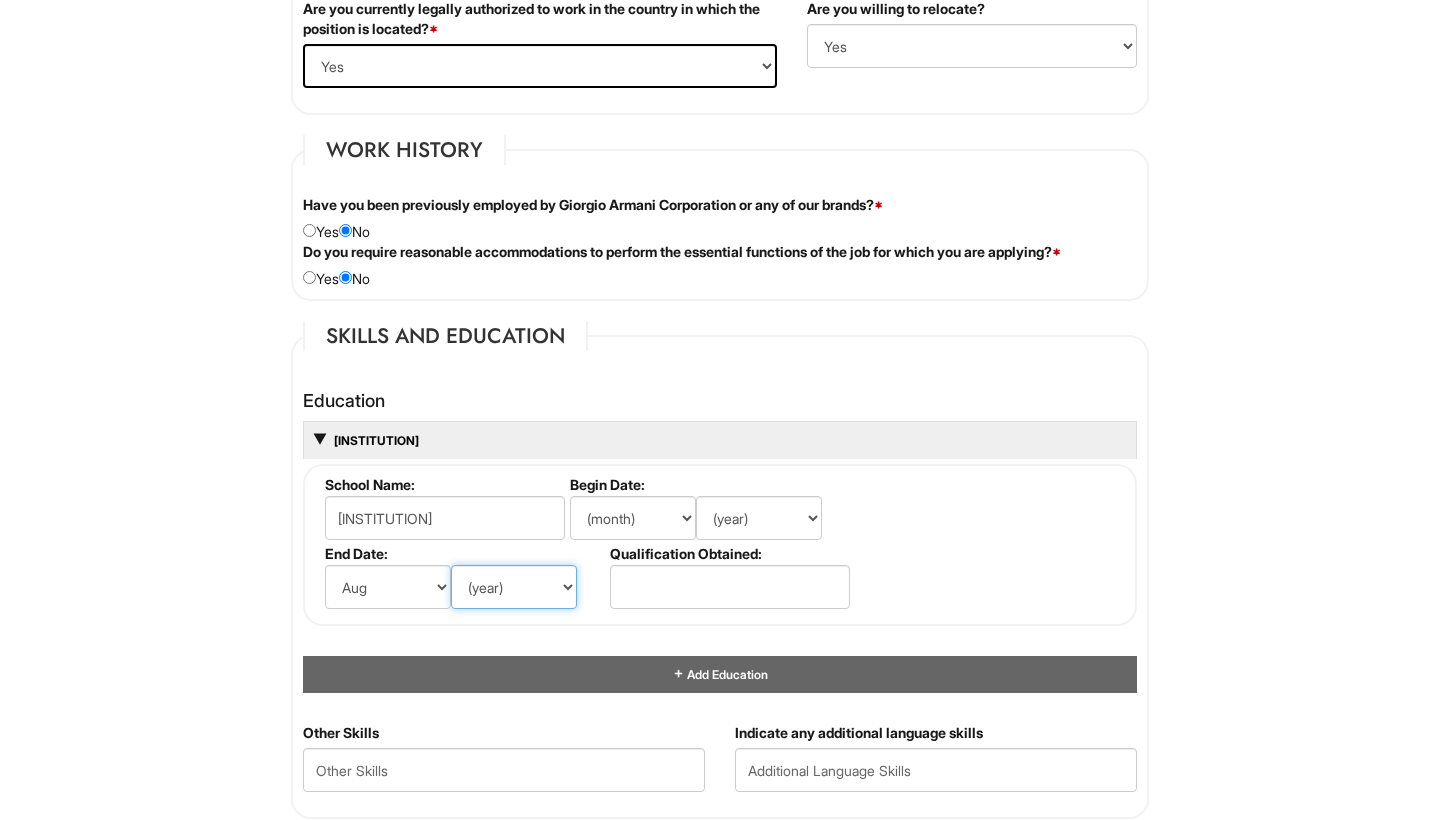 click on "(month) Jan Feb Mar Apr May Jun Jul Aug Sep Oct Nov Dec (year) 2029 2028 2027 2026 2025 2024 2023 2022 2021 2020 2019 2018 2017 2016 2015 2014 2013 2012 2011 2010 2009 2008 2007 2006 2005 2004 2003 2002 2001 2000 1999 1998 1997 1996 1995 1994 1993 1992 1991 1990 1989 1988 1987 1986 1985 1984 1983 1982 1981 1980 1979 1978 1977 1976 1975 1974 1973 1972 1971 1970 1969 1968 1967 1966 1965 1964 1963 1962 1961 1960 1959 1958 1957 1956 1955 1954 1953 1952 1951 1950 1949 1948 1947 1946  --  2030 2031 2032 2033 2034 2035 2036 2037 2038 2039 2040 2041 2042 2043 2044 2045 2046 2047 2048 2049 2050 2051 2052 2053 2054 2055 2056 2057 2058 2059 2060 2061 2062 2063 2064" at bounding box center [465, 587] 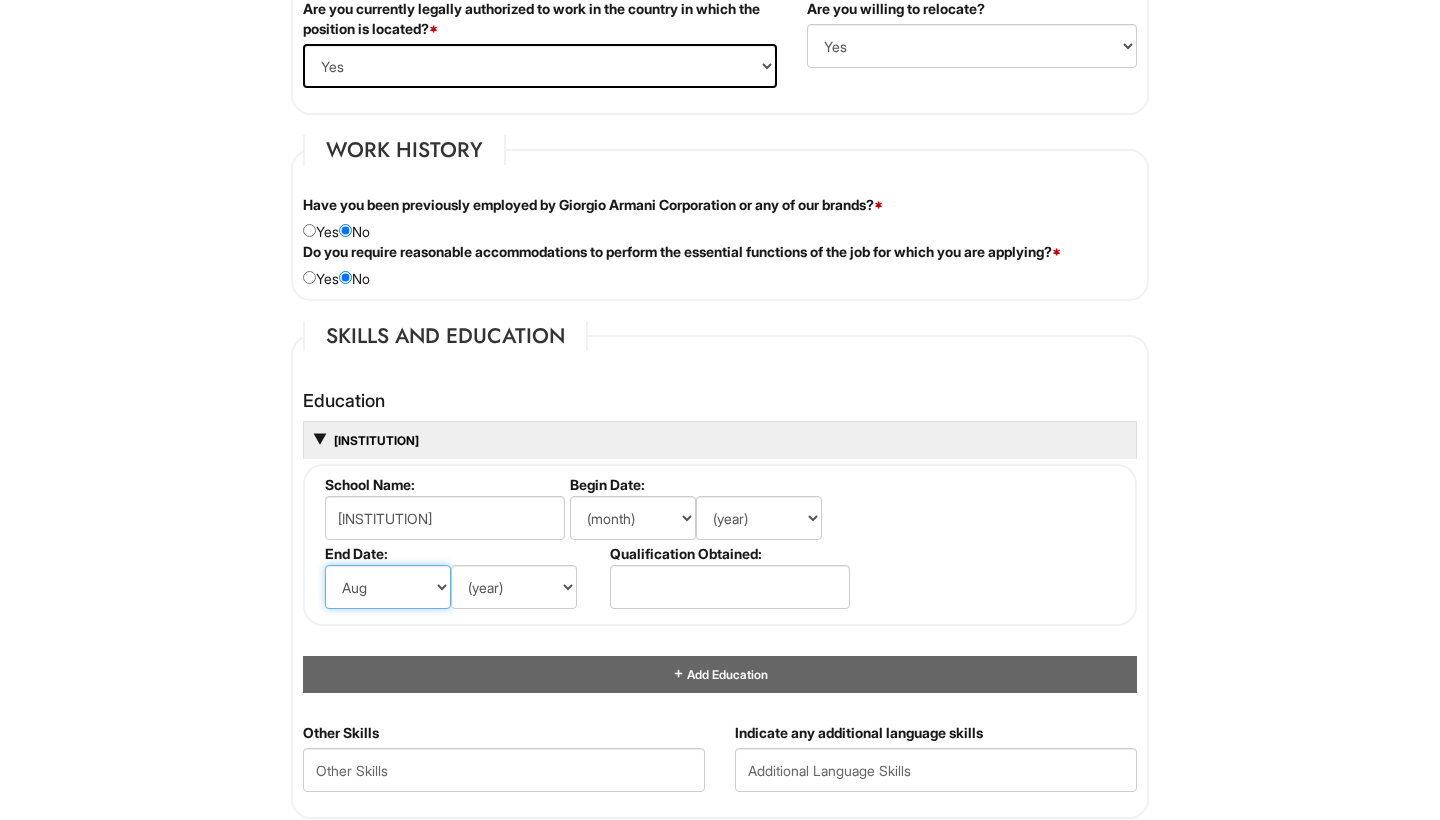 select on "3" 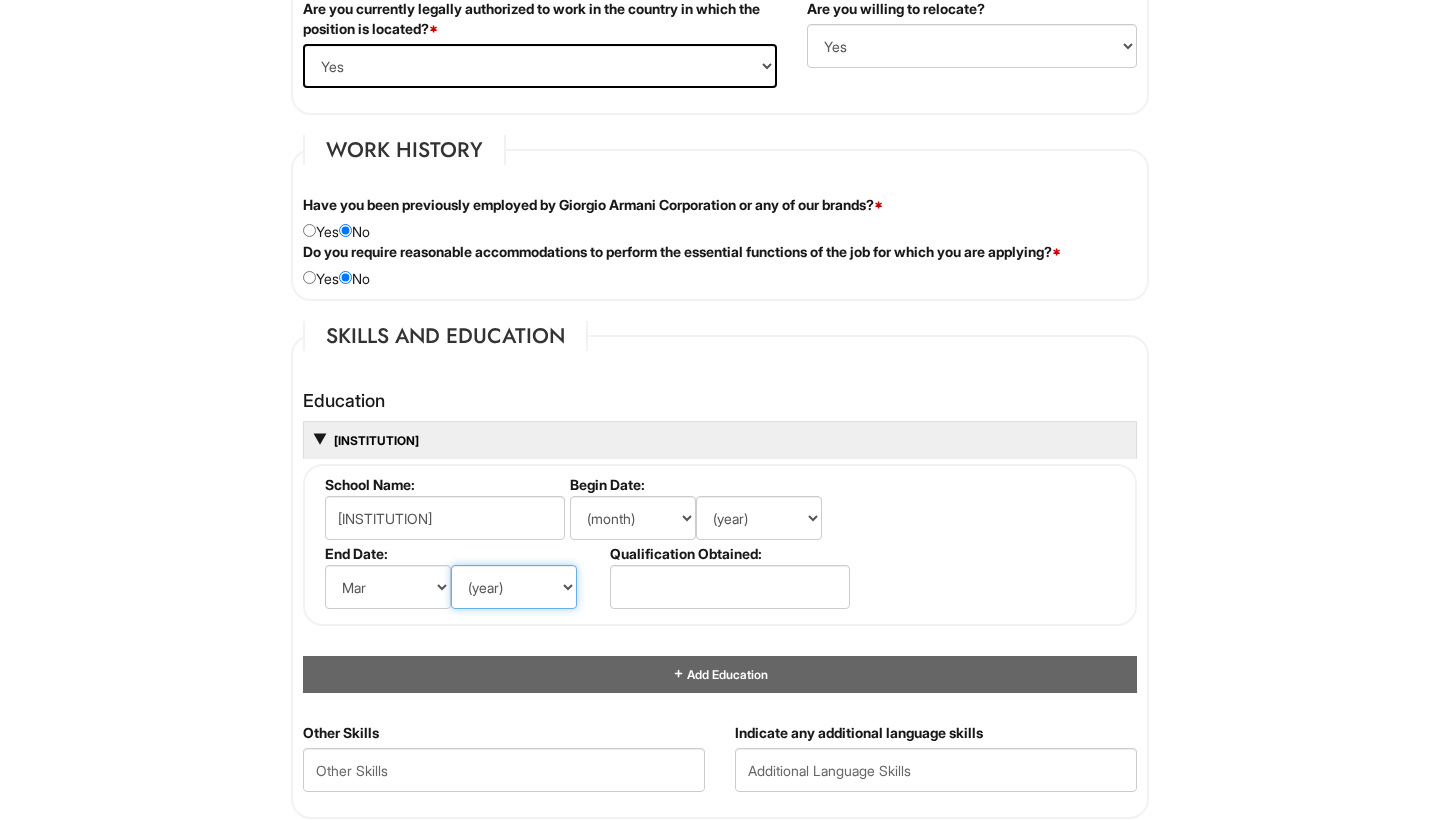select on "2026" 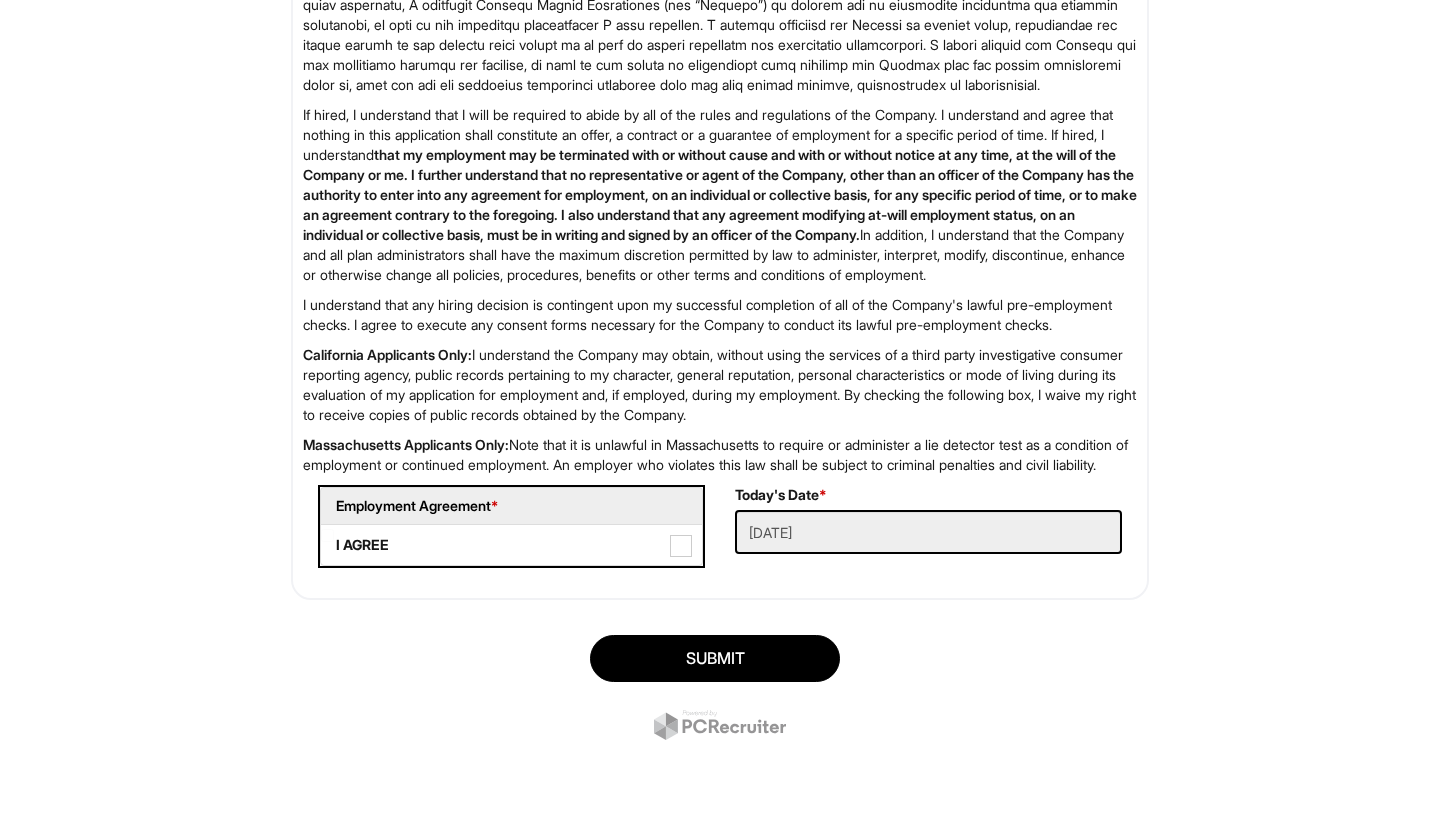 scroll, scrollTop: 3202, scrollLeft: 0, axis: vertical 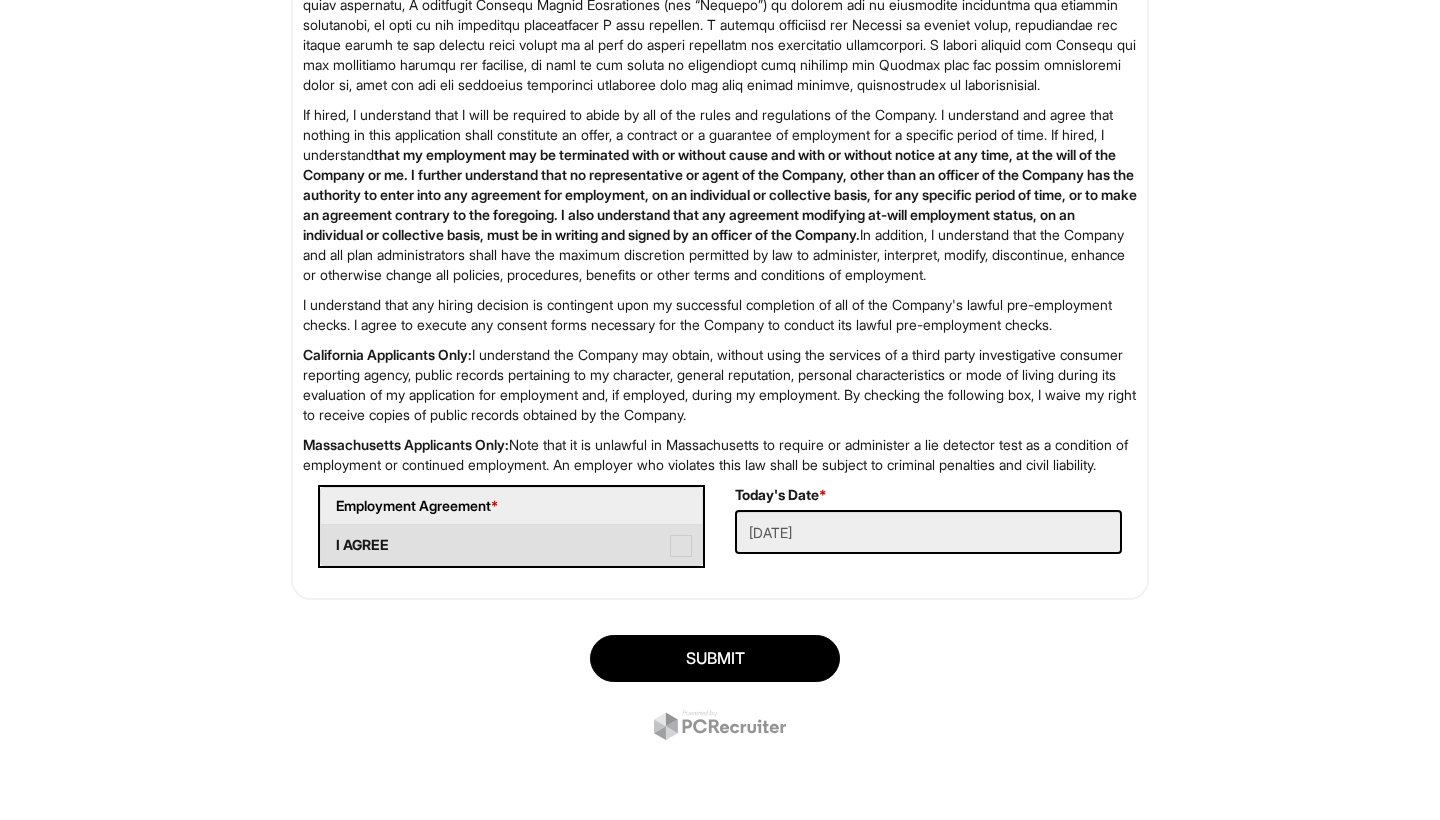 click at bounding box center (681, 546) 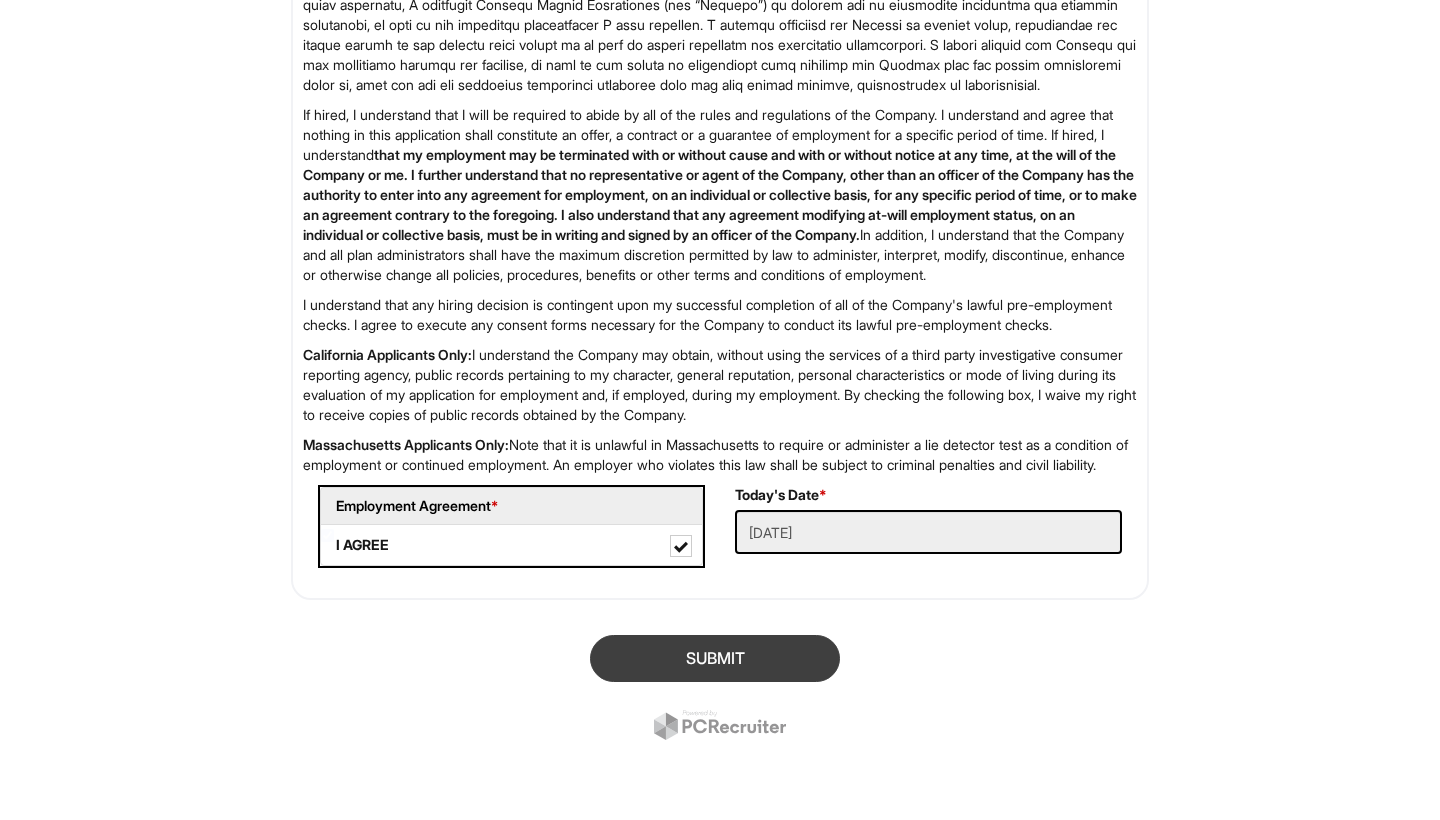 click on "SUBMIT" at bounding box center [715, 658] 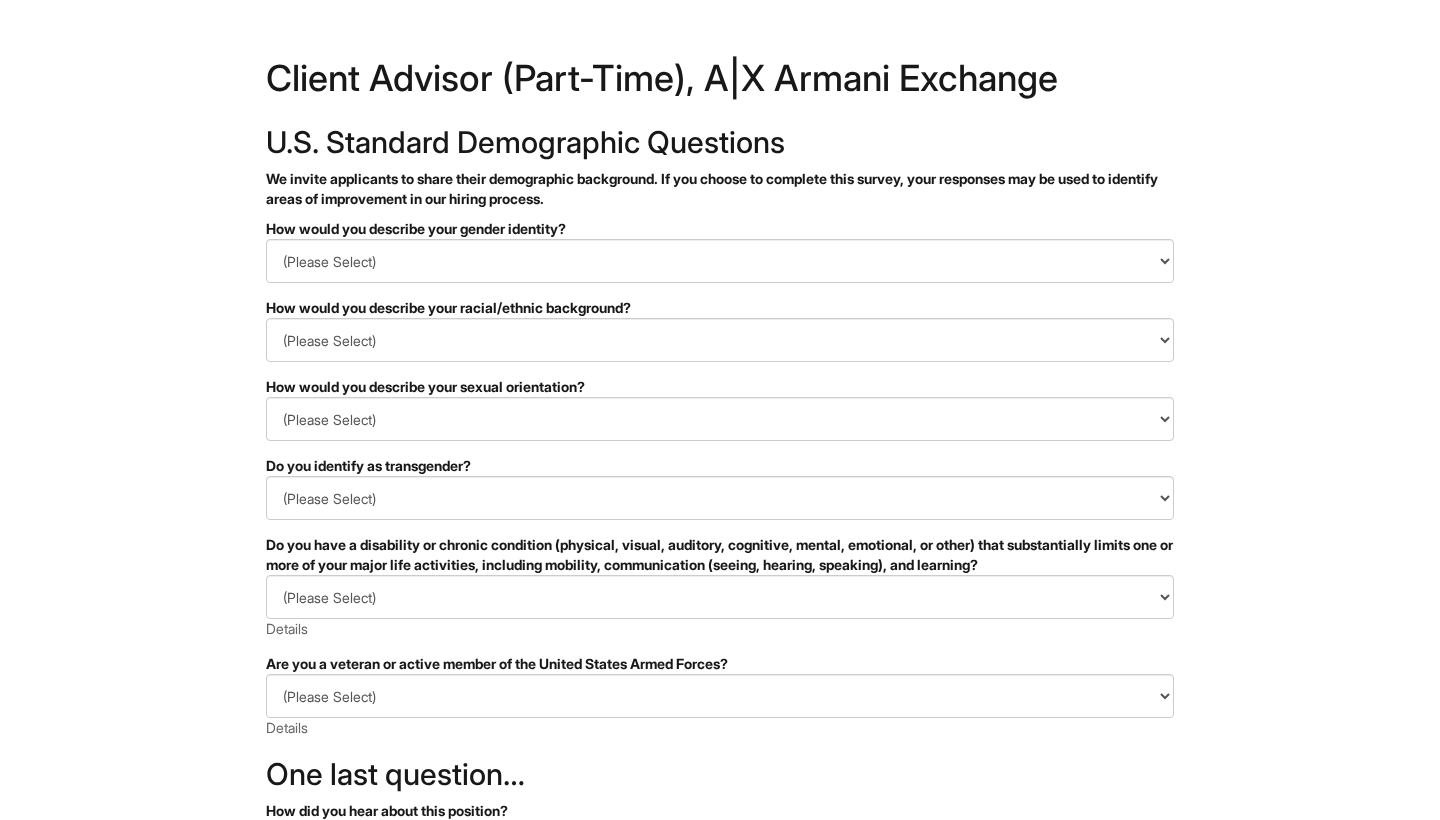 scroll, scrollTop: 0, scrollLeft: 0, axis: both 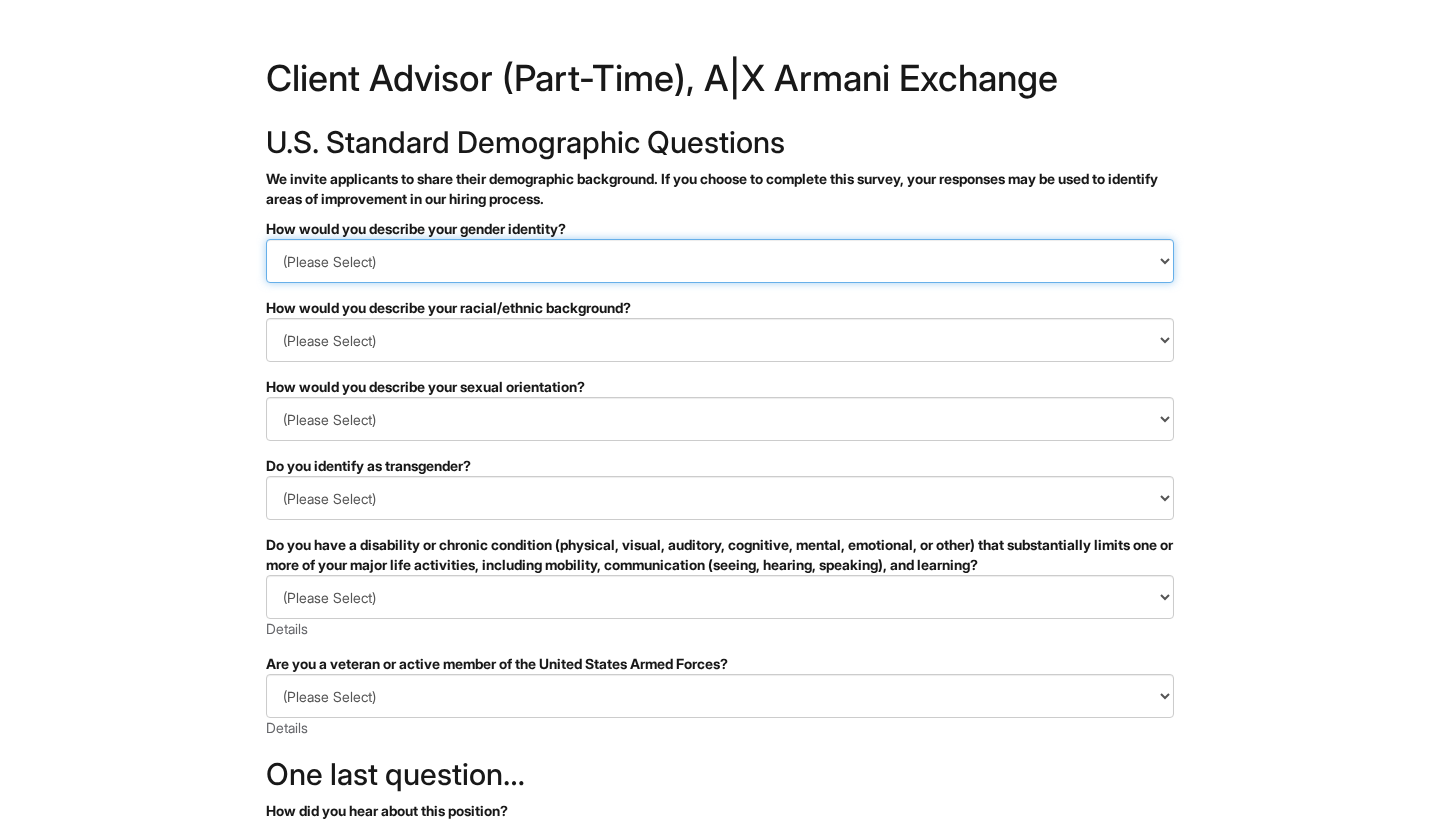 select on "Woman" 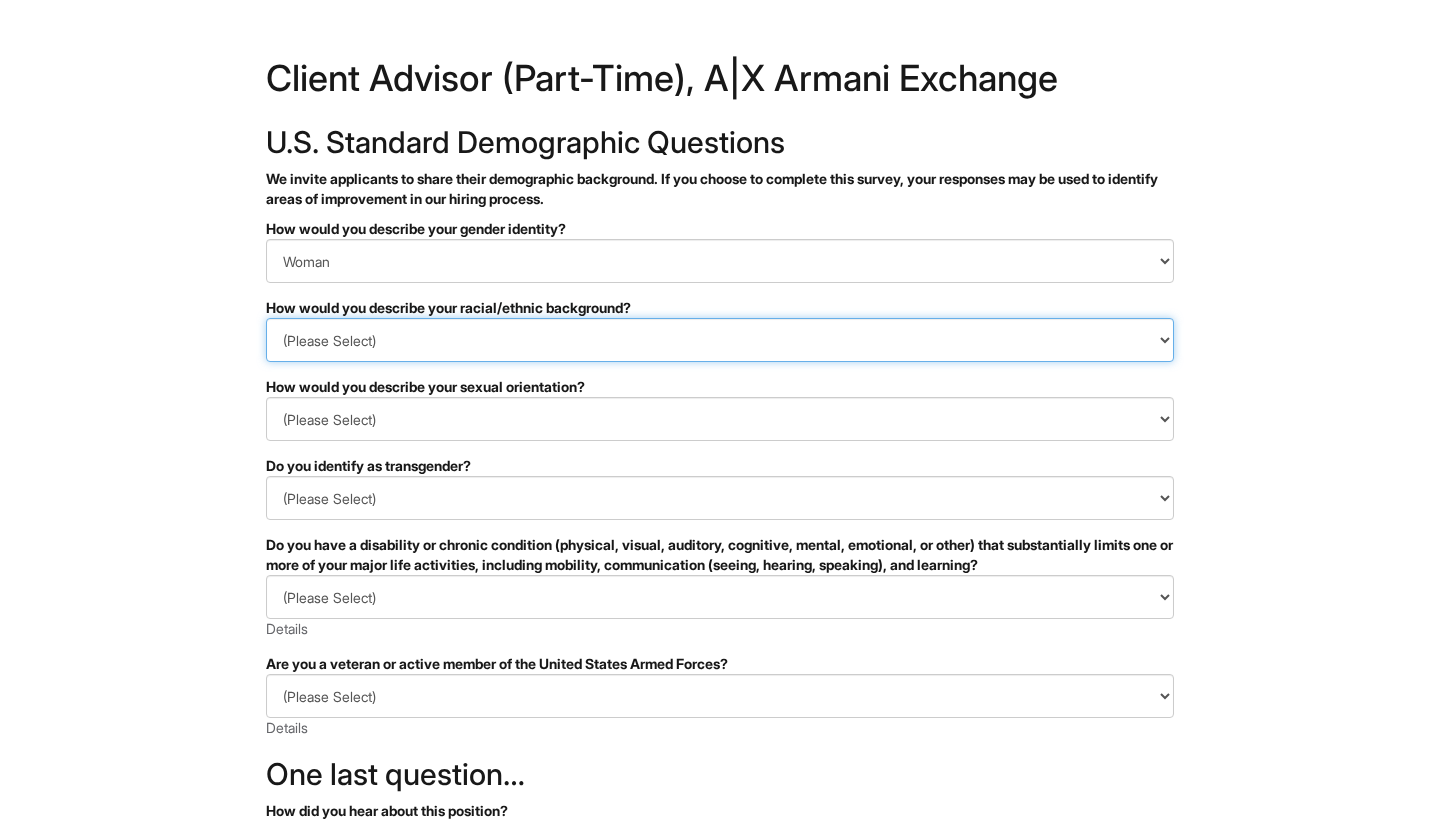 select on "Southeast Asian" 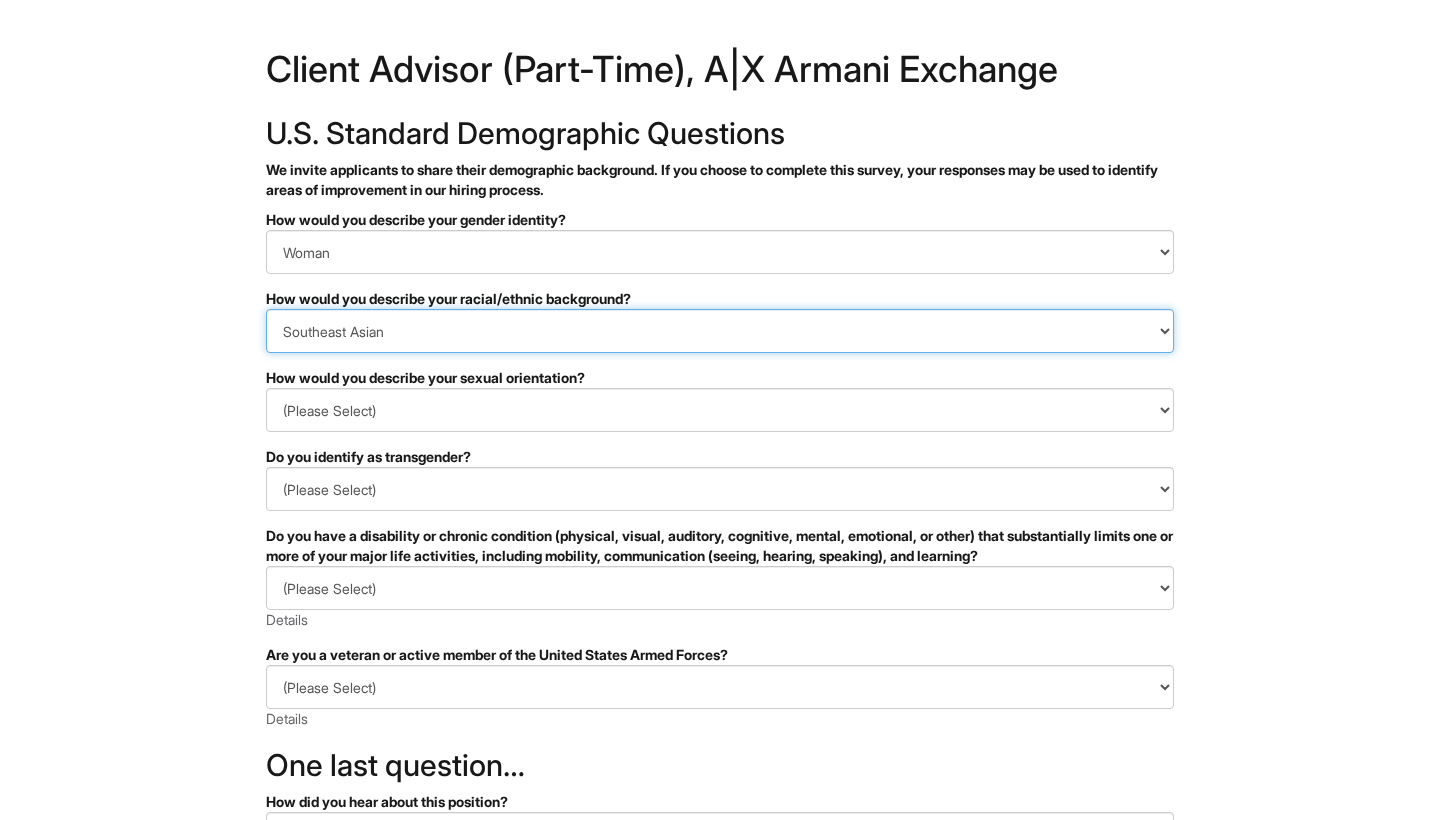 scroll, scrollTop: 10, scrollLeft: 0, axis: vertical 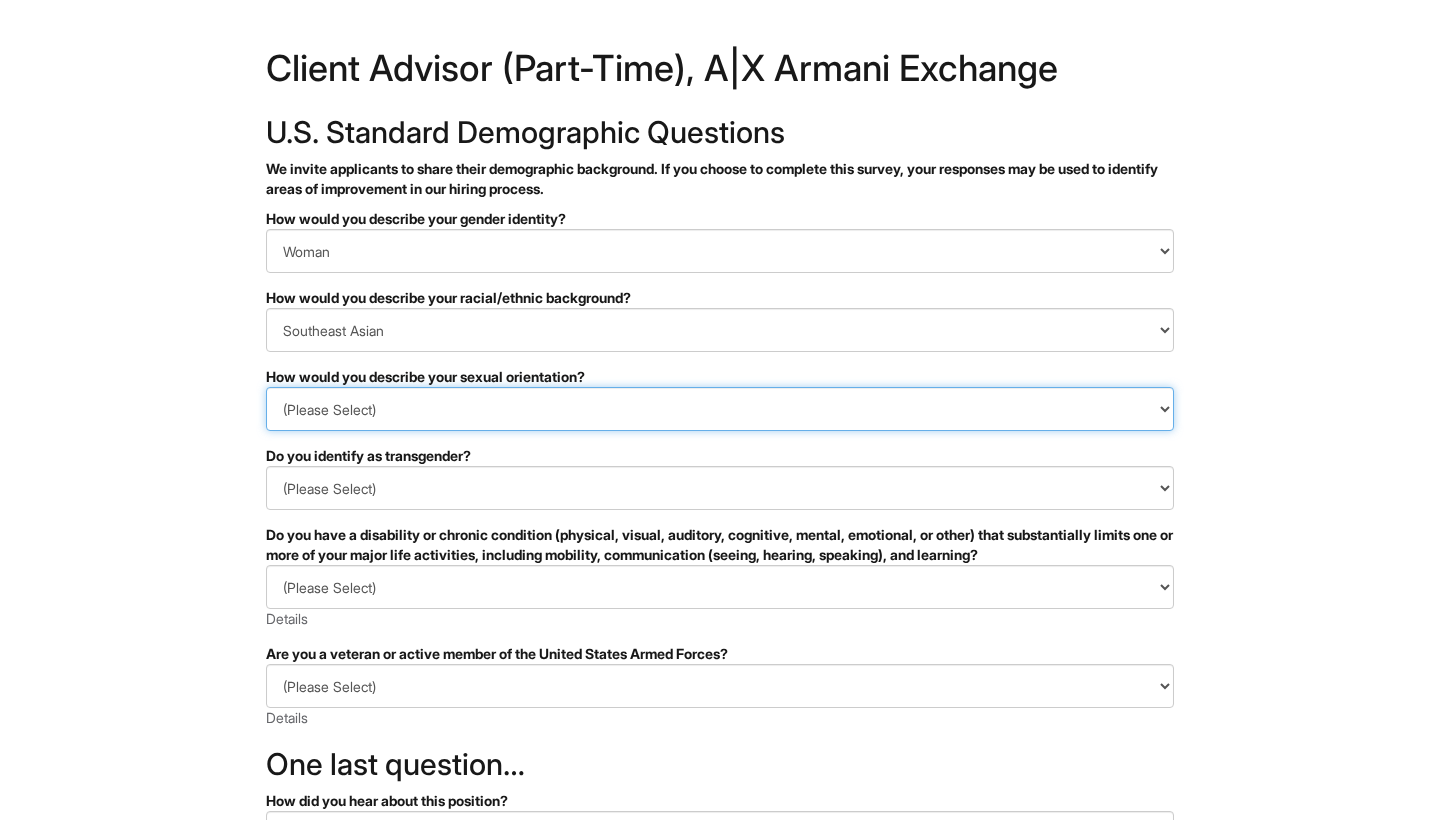 select on "Heterosexual" 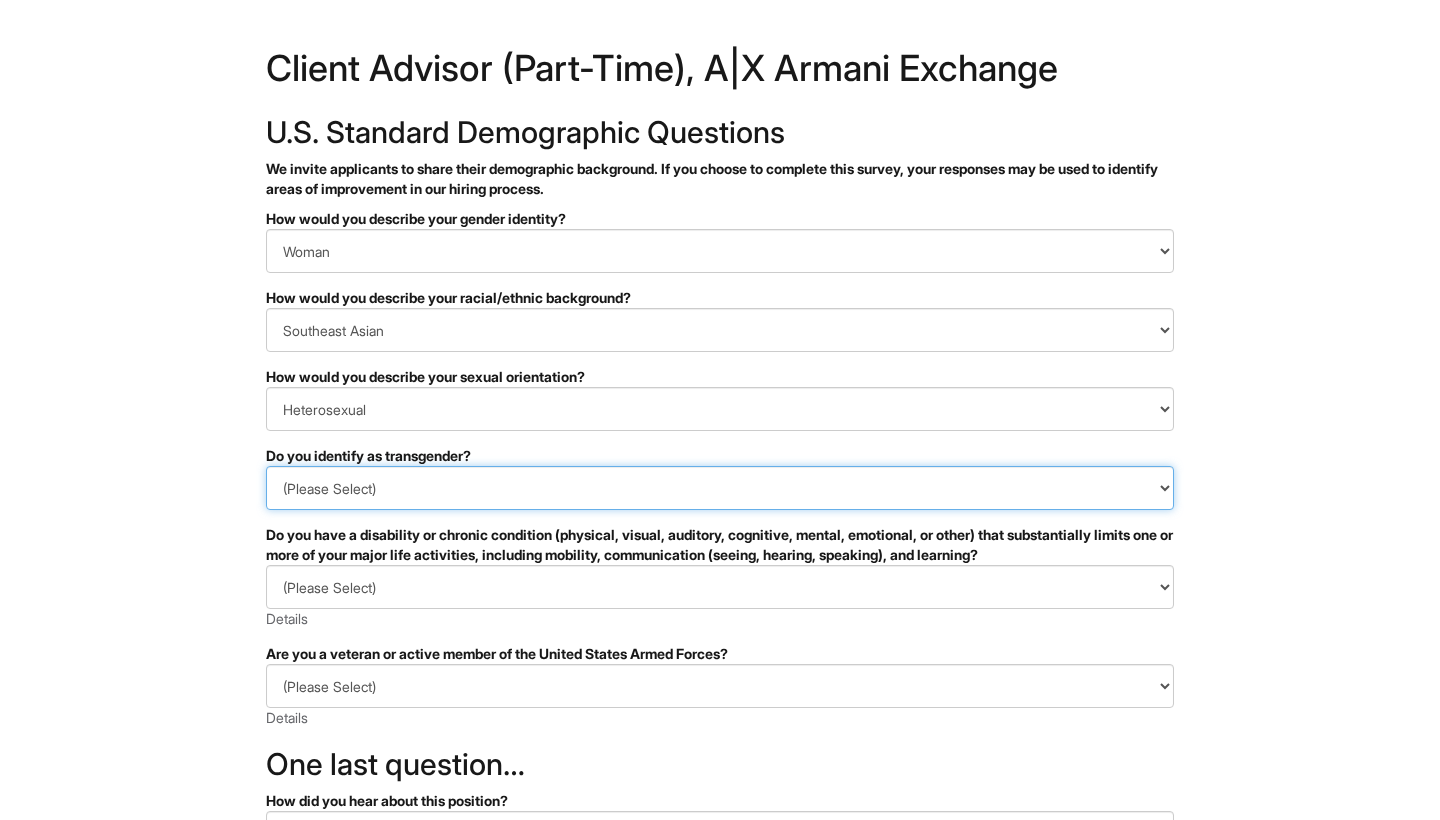 select on "No" 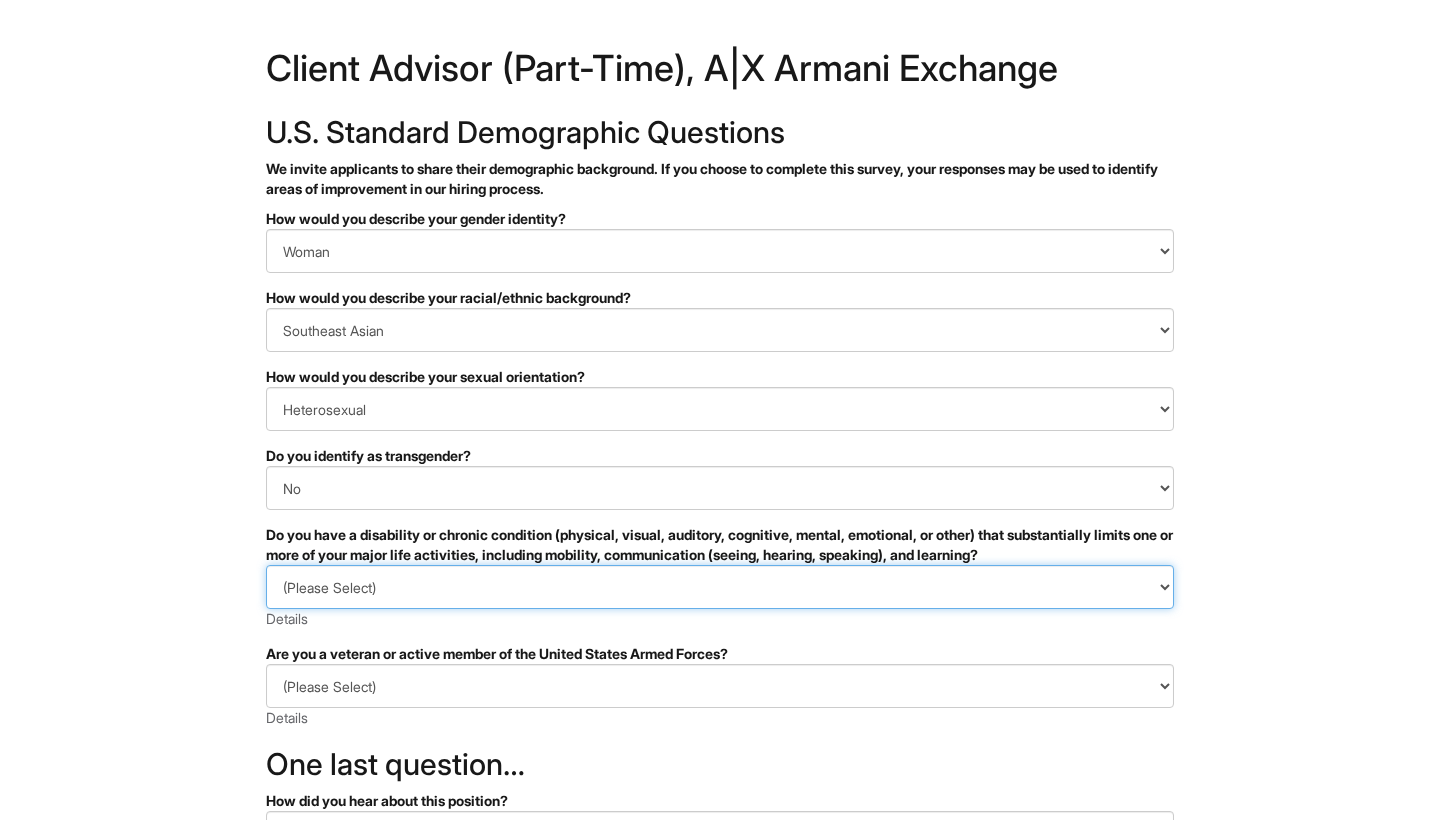 select on "NO, I DON'T HAVE A DISABILITY" 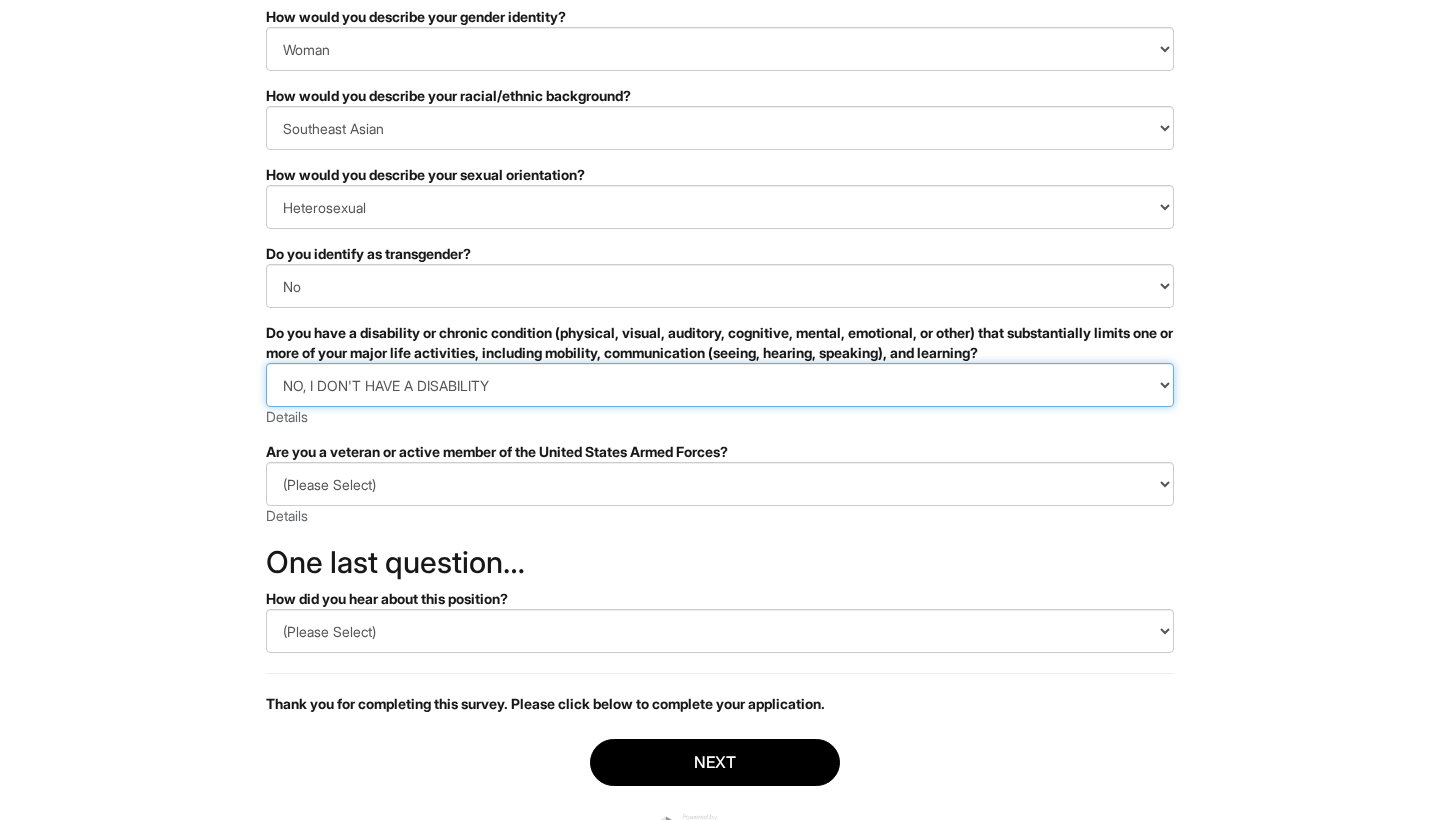 scroll, scrollTop: 216, scrollLeft: 0, axis: vertical 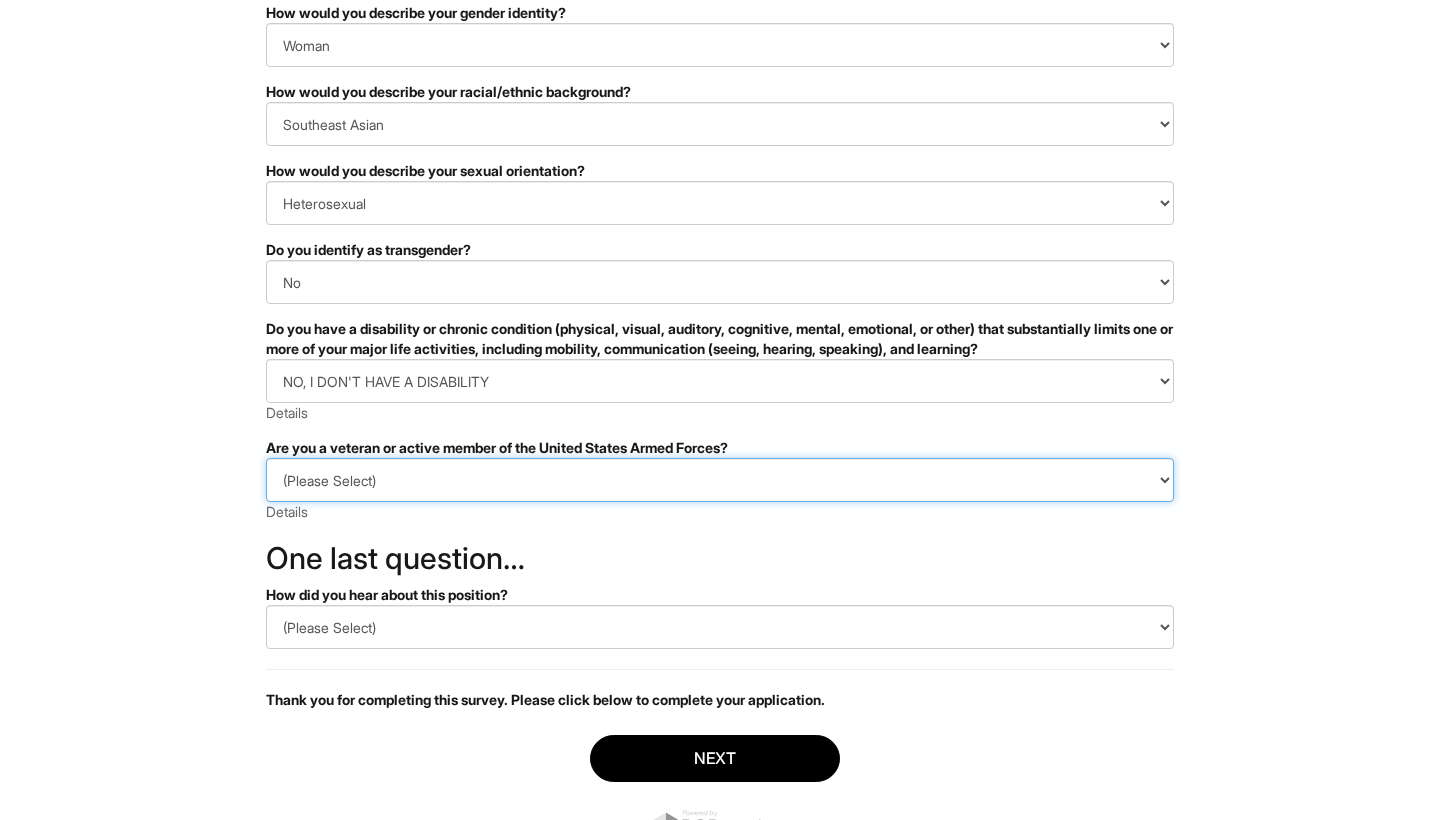 select on "I AM NOT A PROTECTED VETERAN" 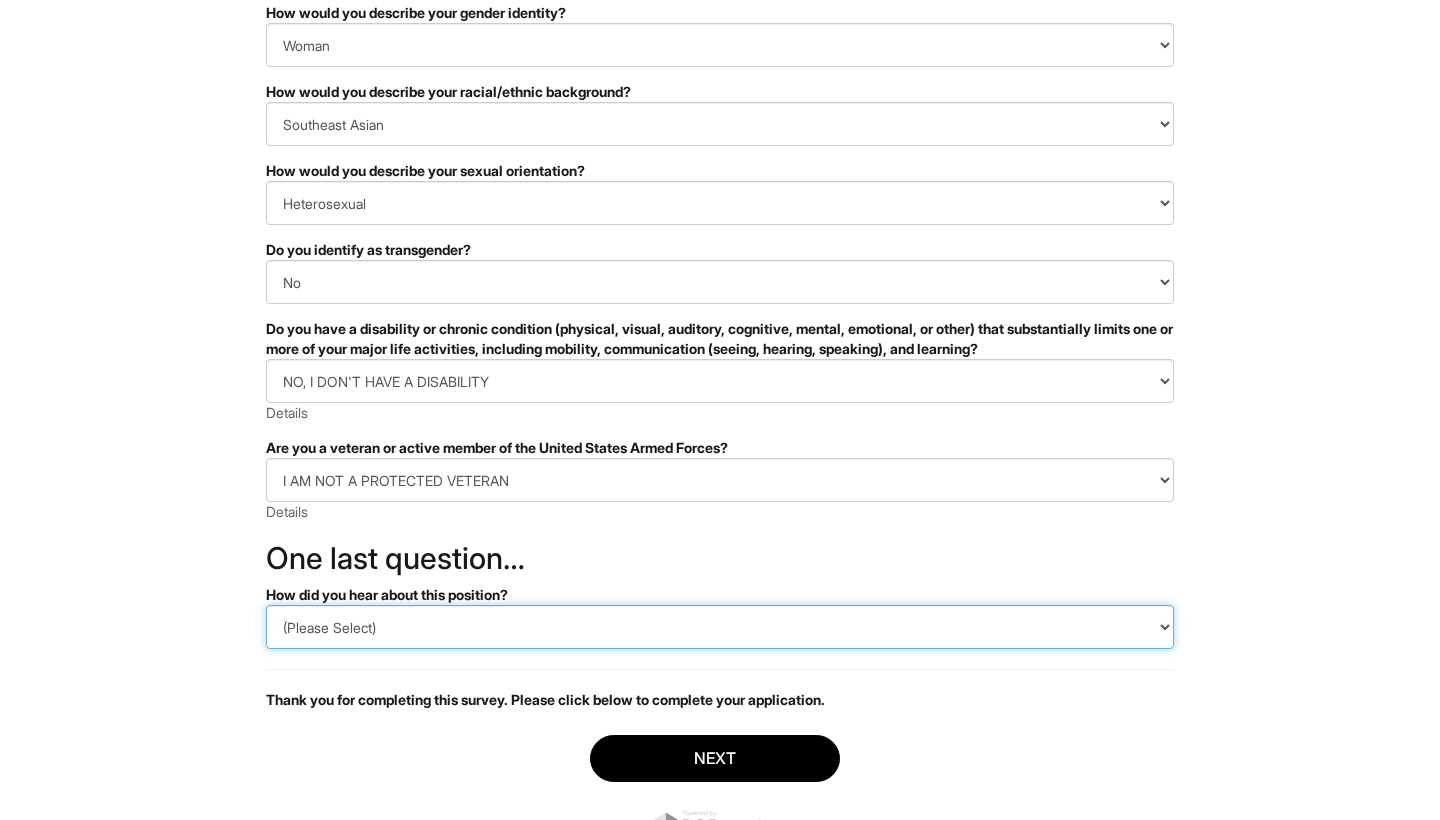 select on "LinkedIn" 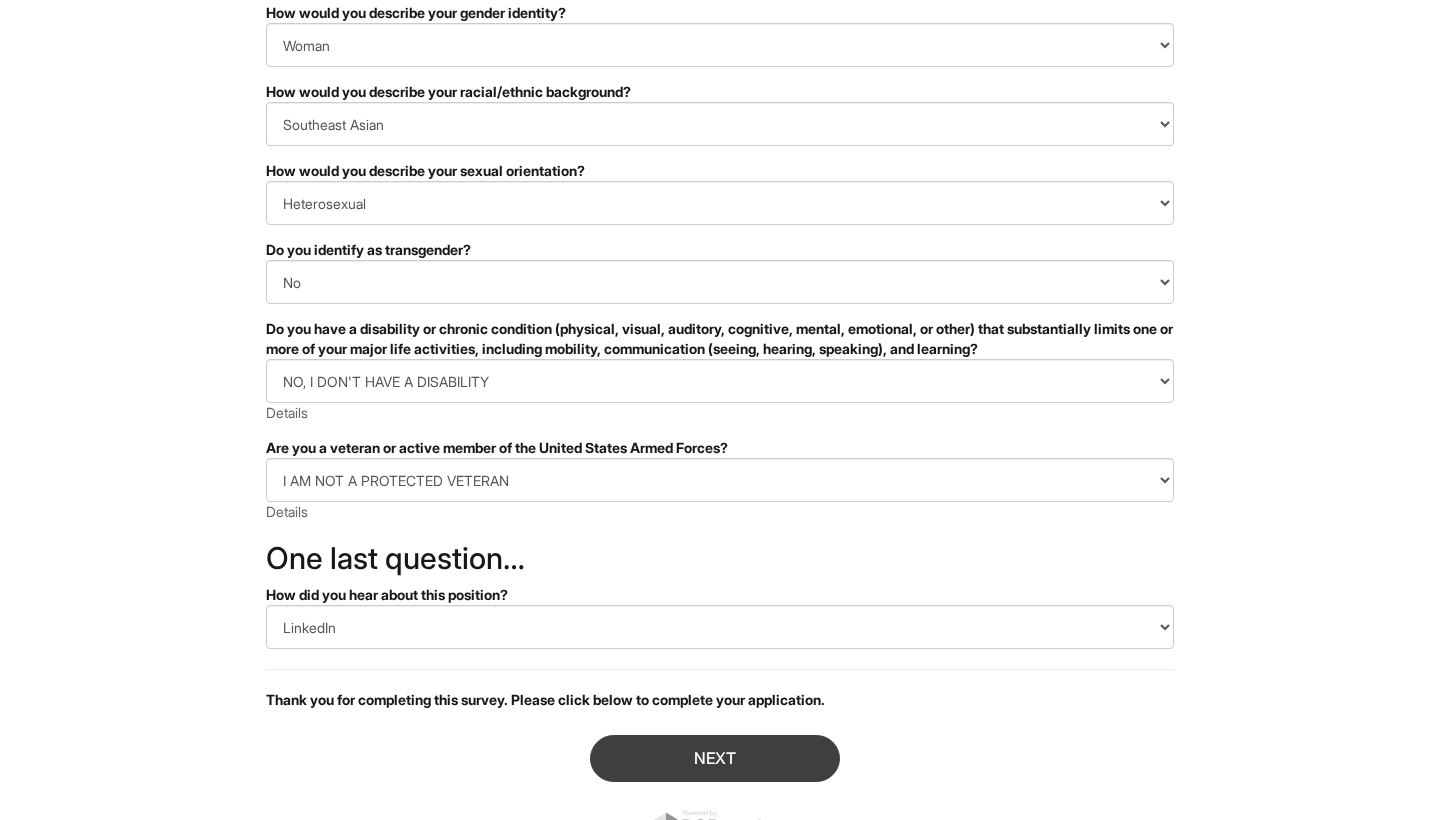 click on "Next" at bounding box center (715, 758) 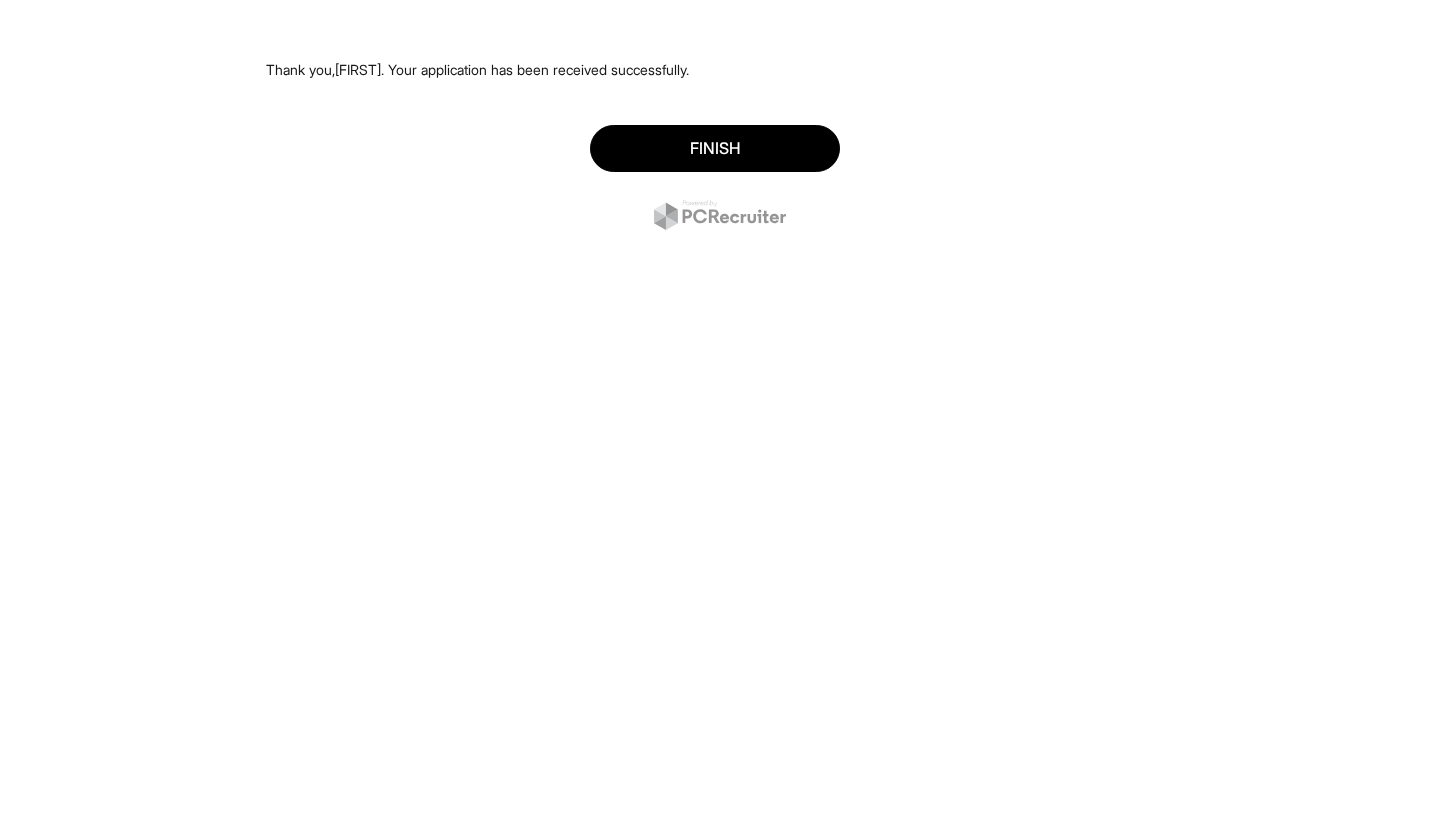 scroll, scrollTop: 0, scrollLeft: 0, axis: both 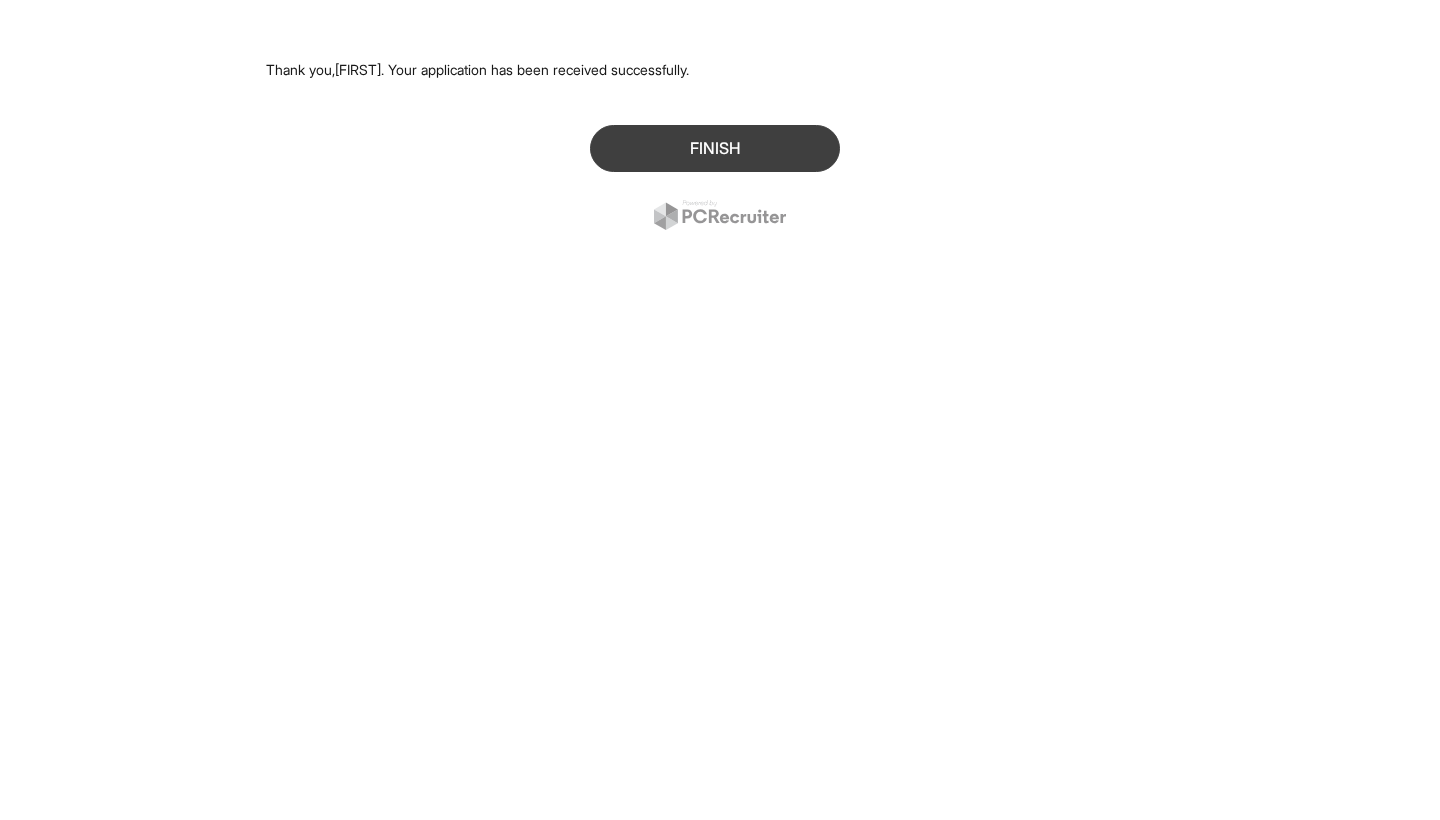click on "Finish" at bounding box center (715, 148) 